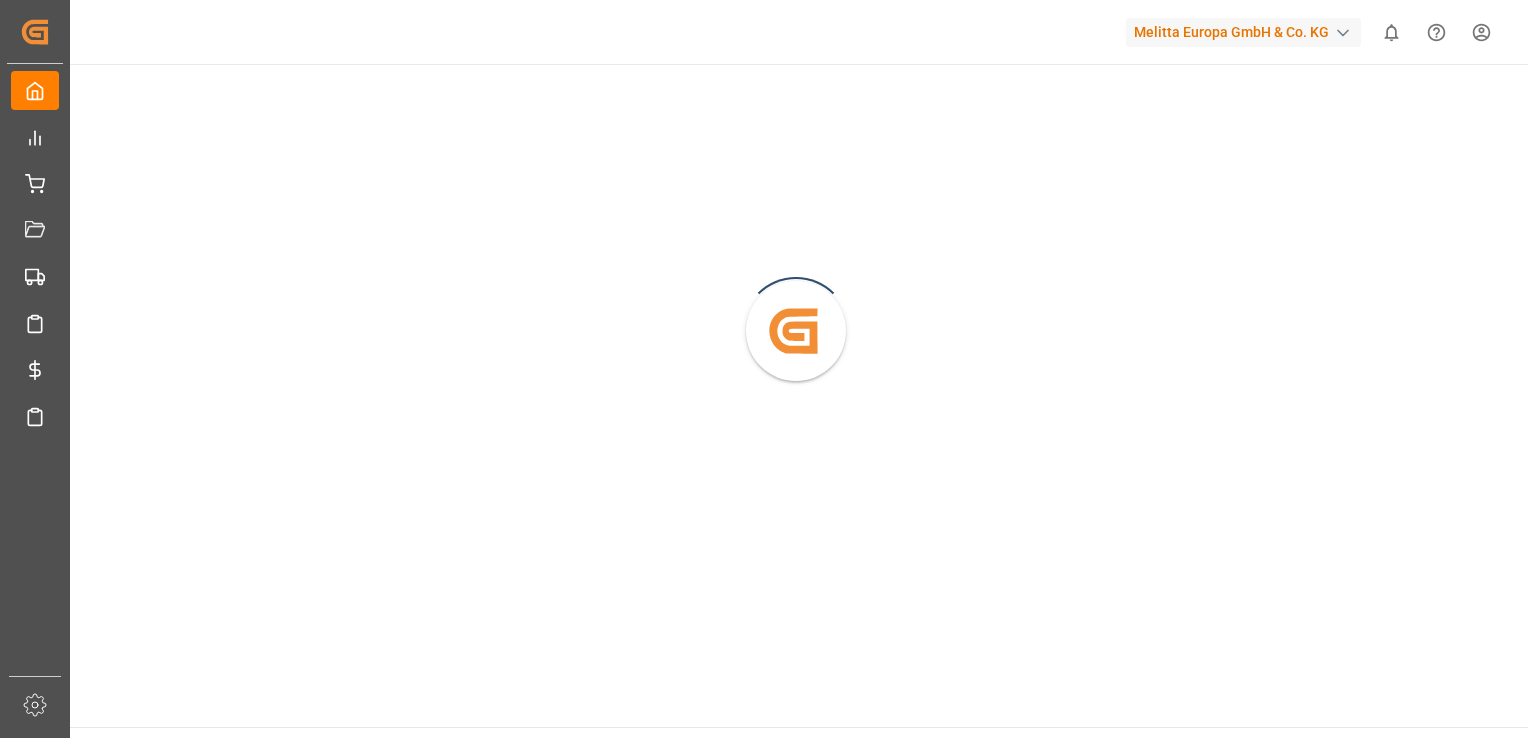 scroll, scrollTop: 0, scrollLeft: 0, axis: both 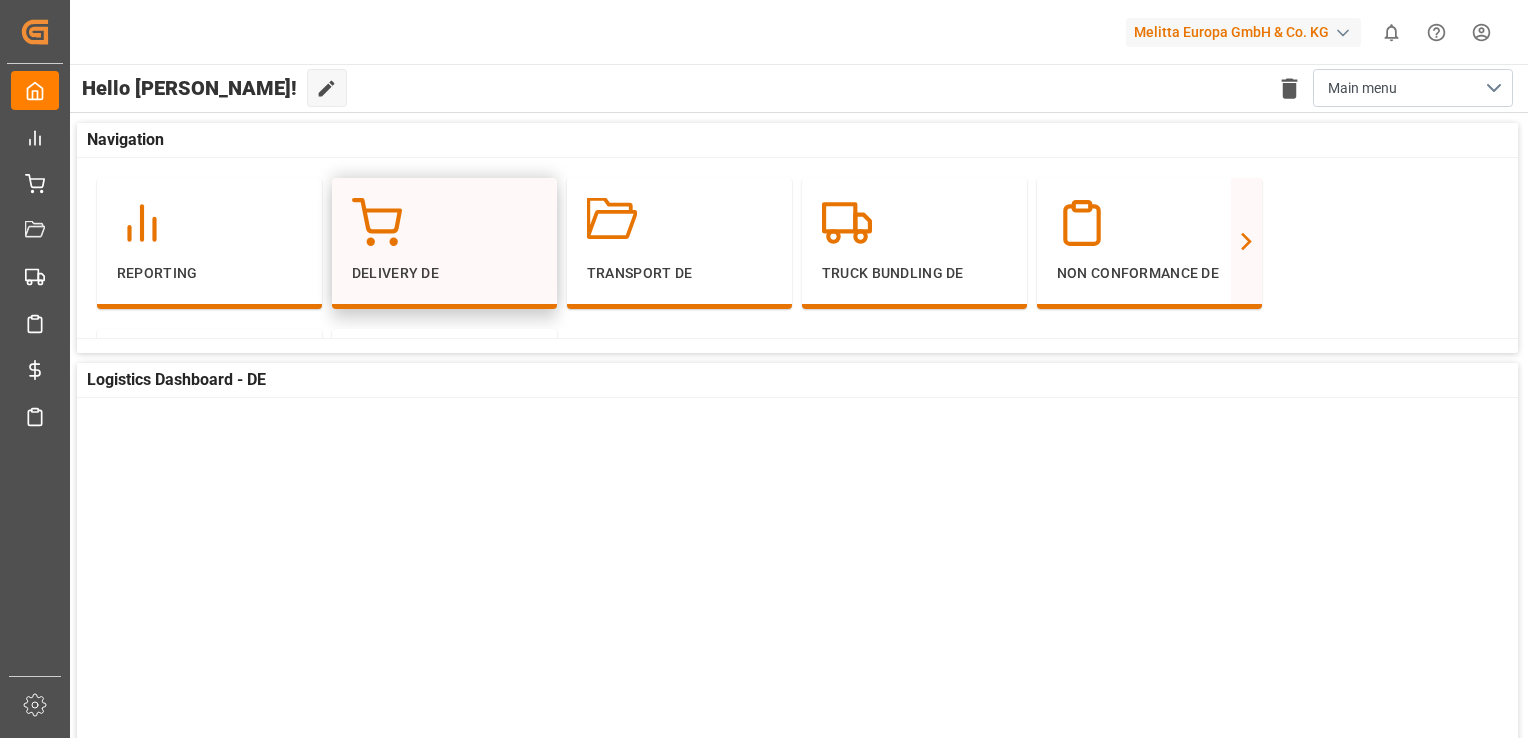 click on "Delivery DE" at bounding box center [444, 241] 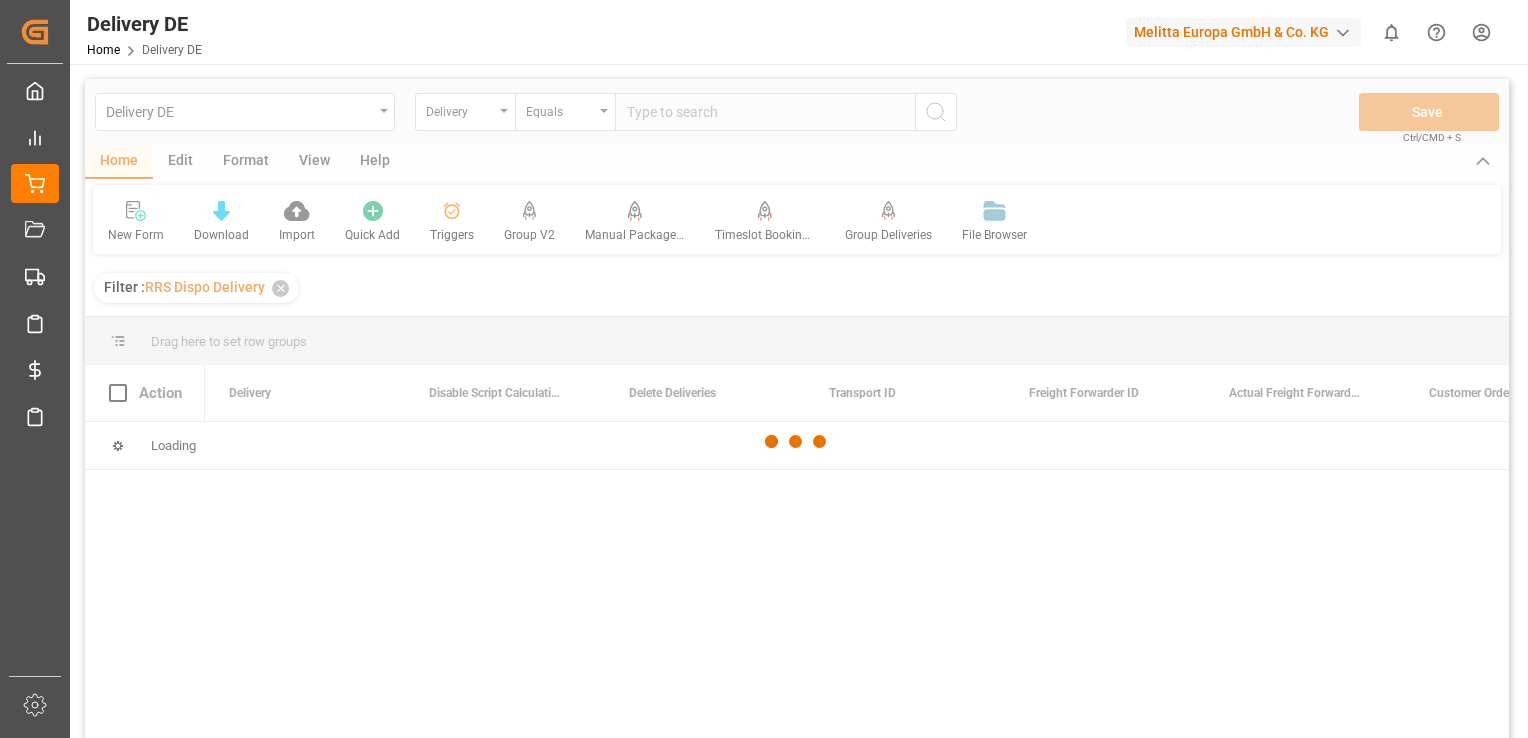click at bounding box center (797, 442) 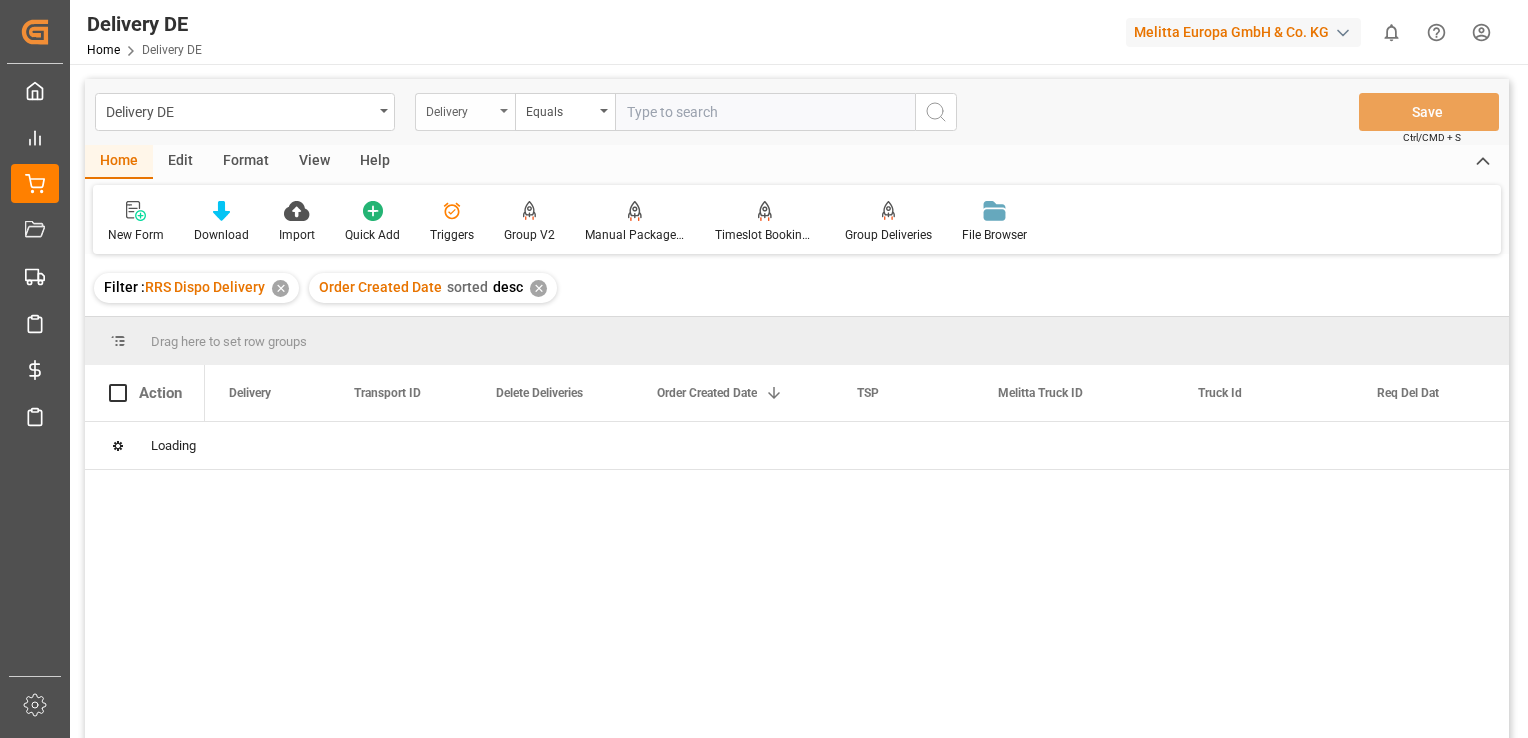 click on "Delivery" at bounding box center (460, 109) 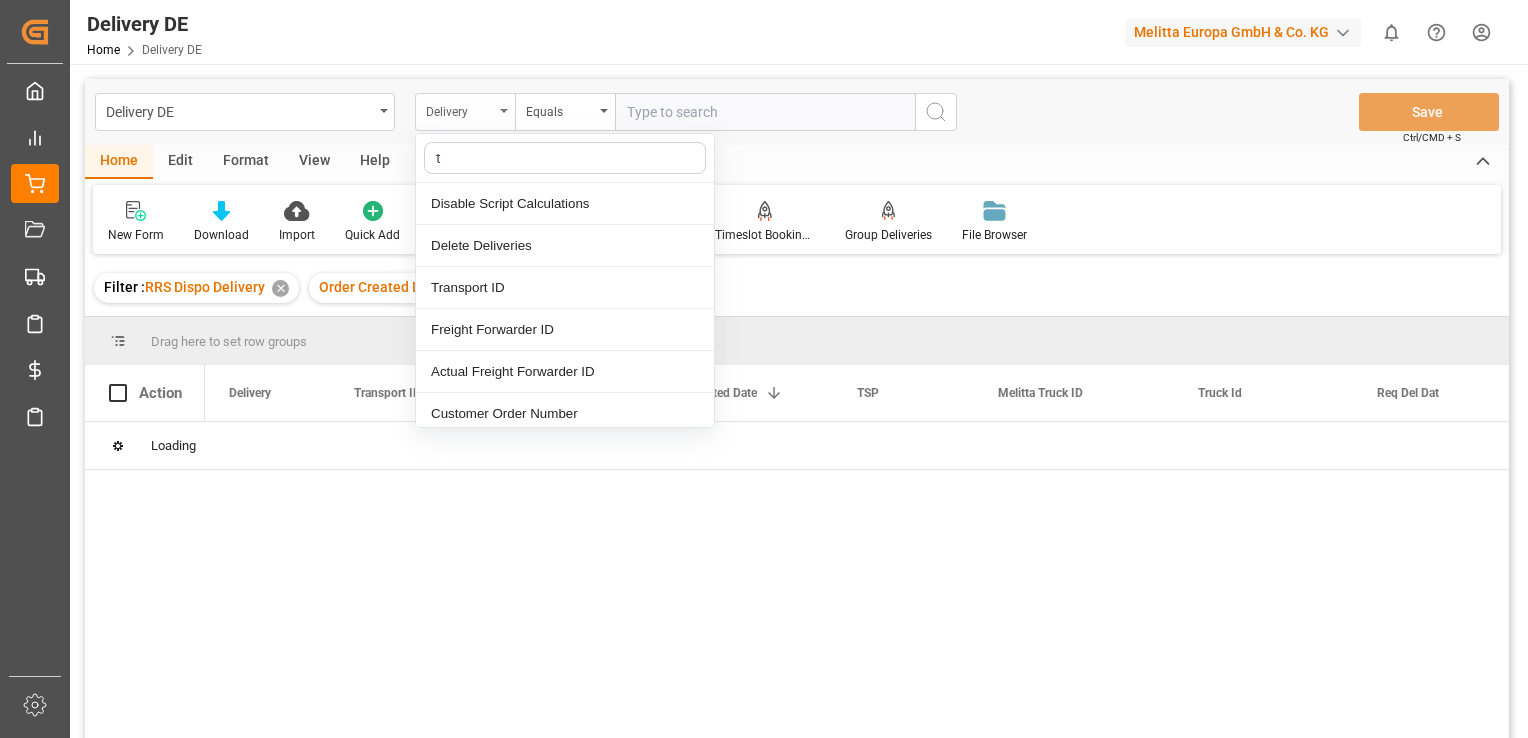 type on "tr" 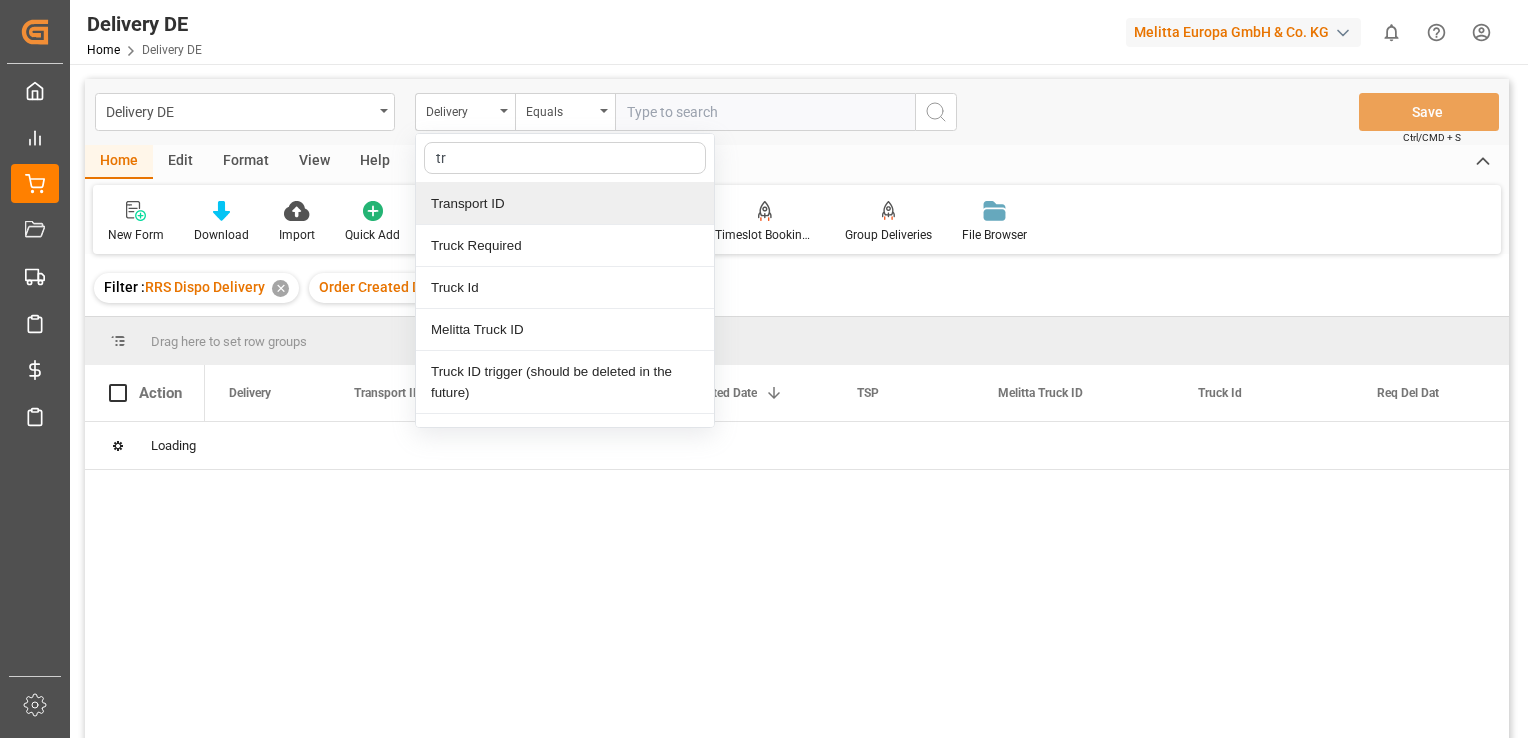 click on "Transport ID" at bounding box center (565, 204) 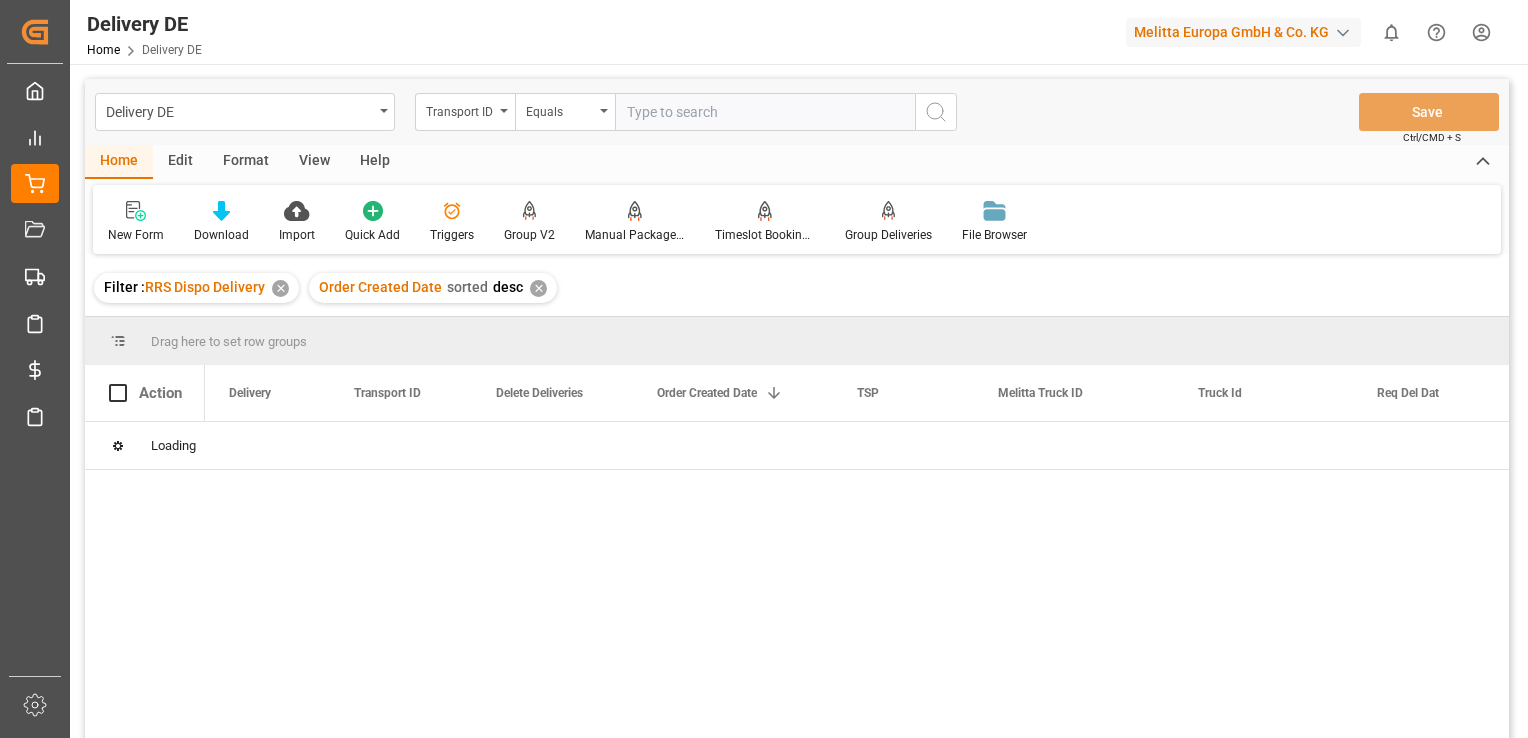 click at bounding box center [765, 112] 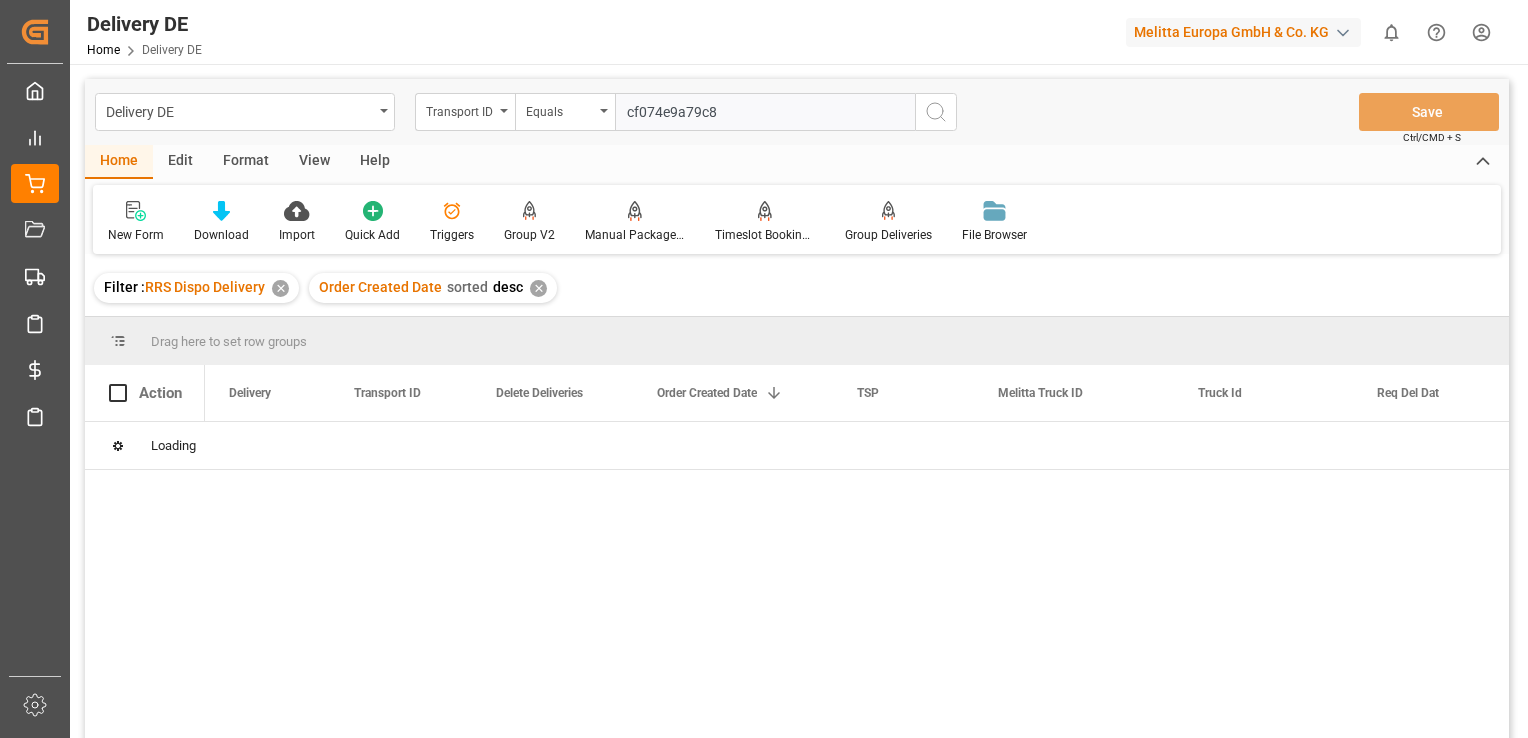 type on "cf074e9a79c8" 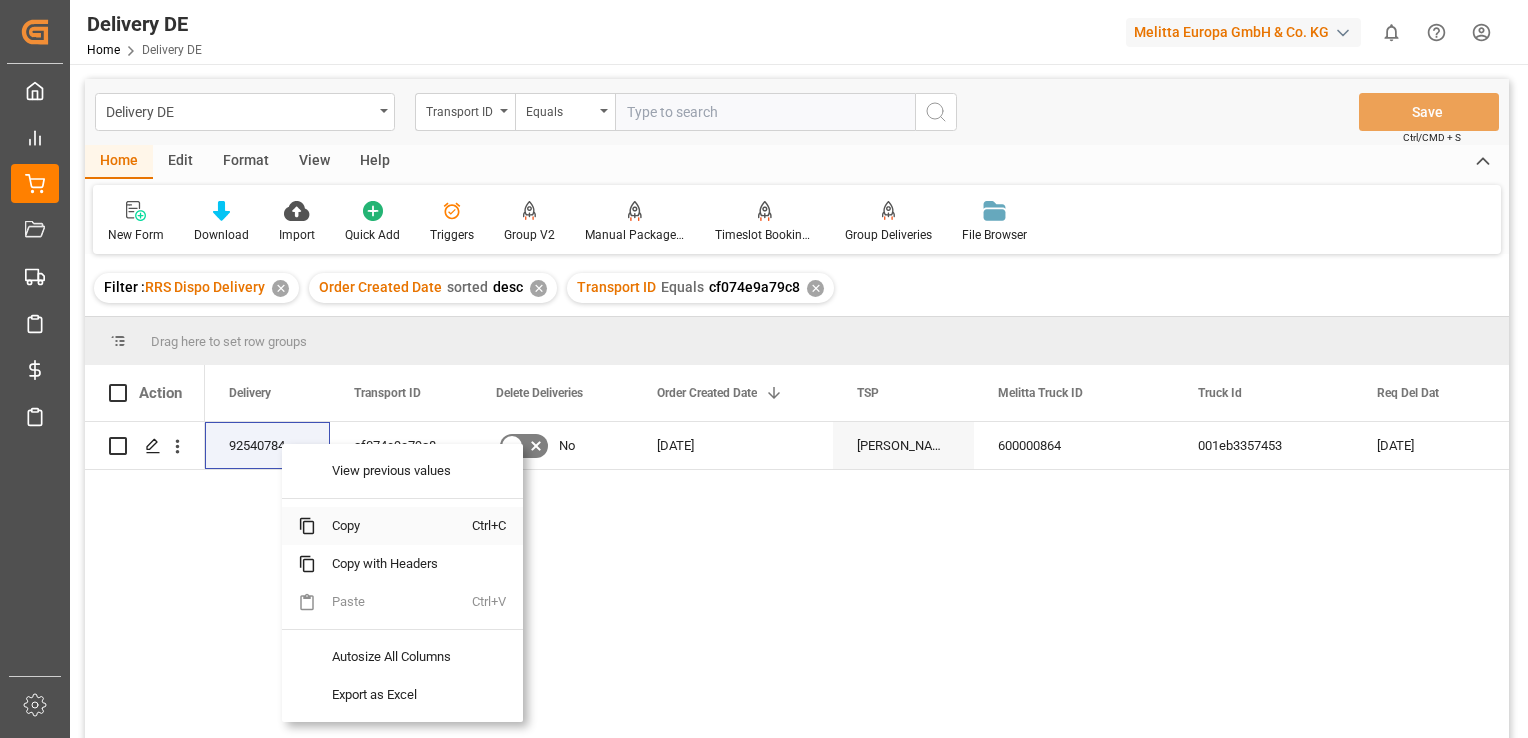 click on "Copy" at bounding box center (394, 526) 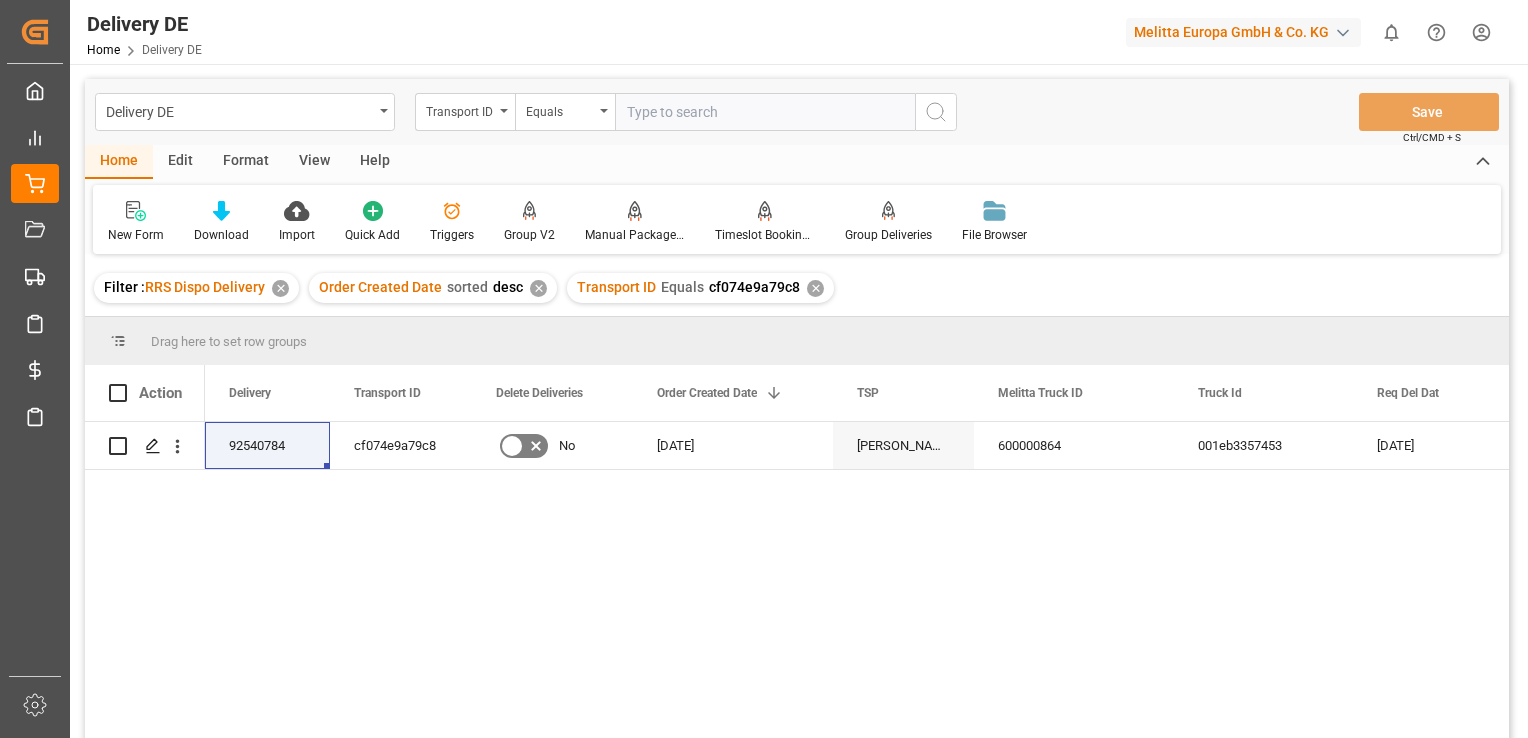 click on "✕" at bounding box center [815, 288] 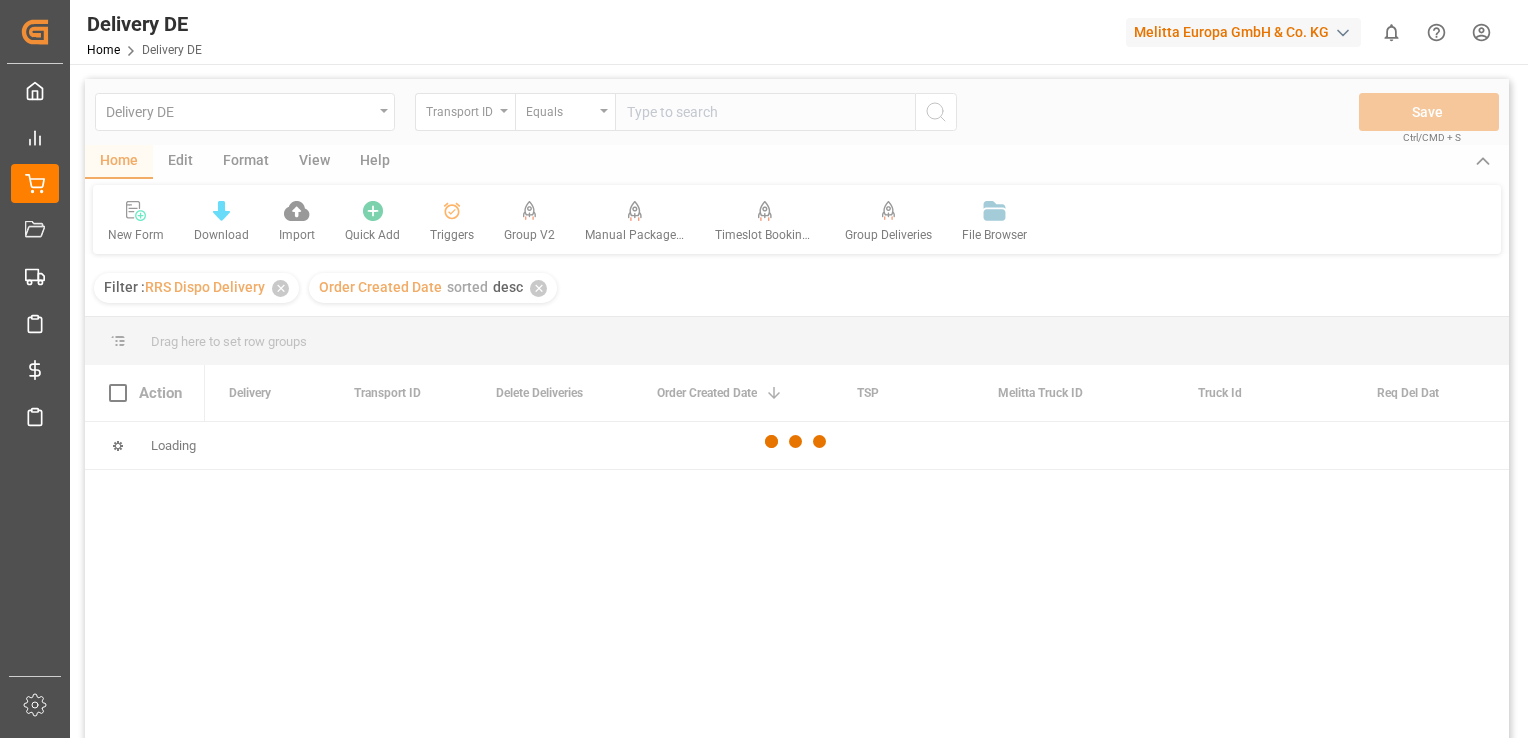 click at bounding box center [797, 442] 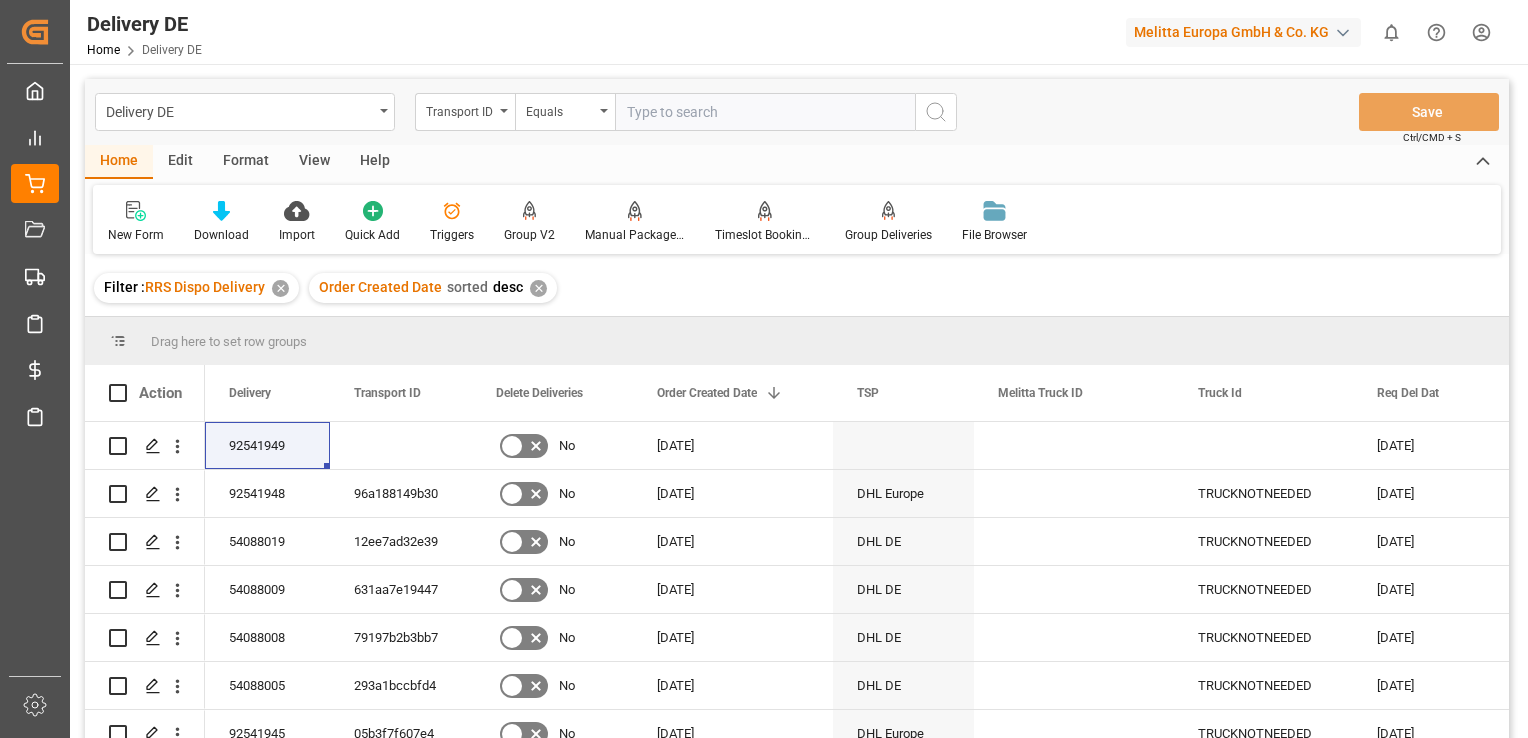 click at bounding box center [765, 112] 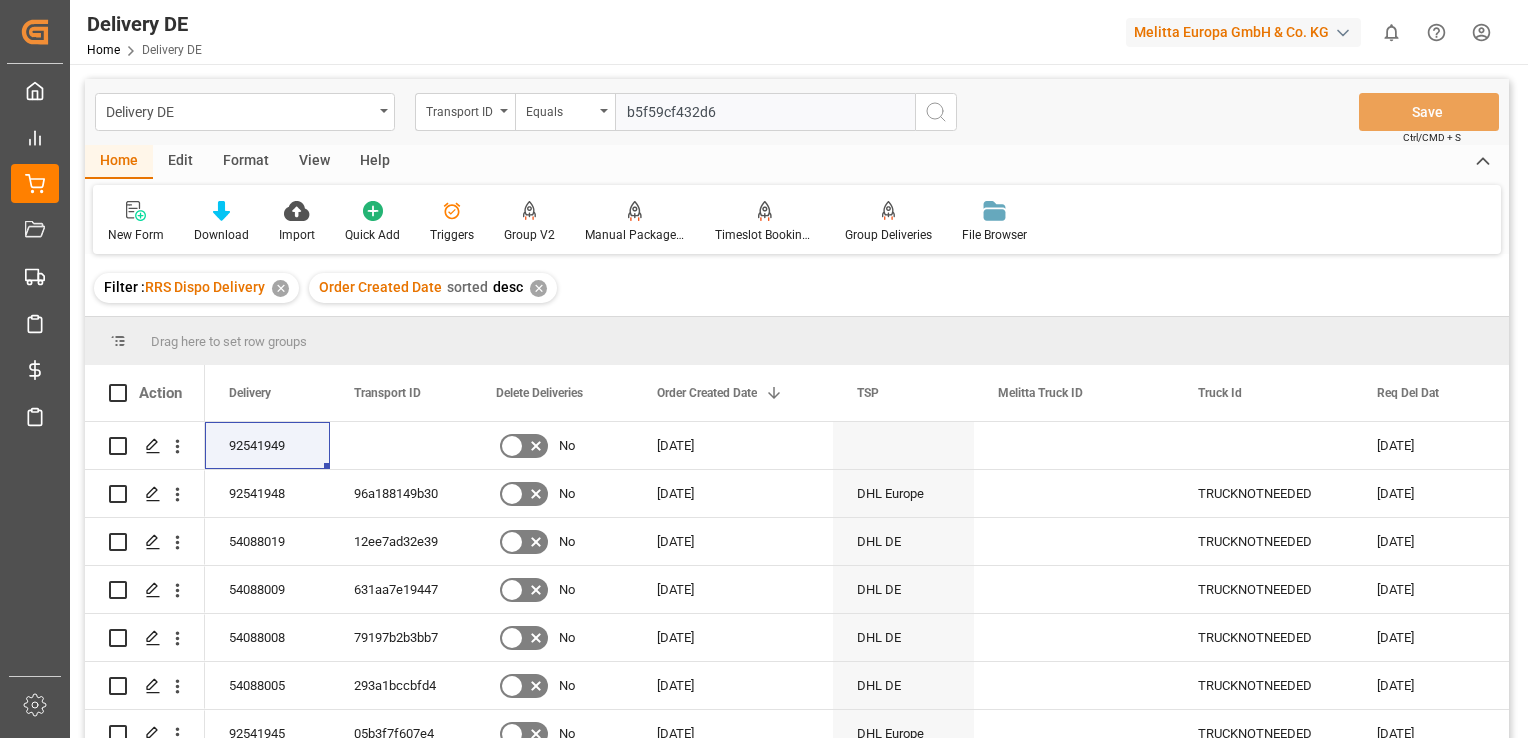 type on "b5f59cf432d6" 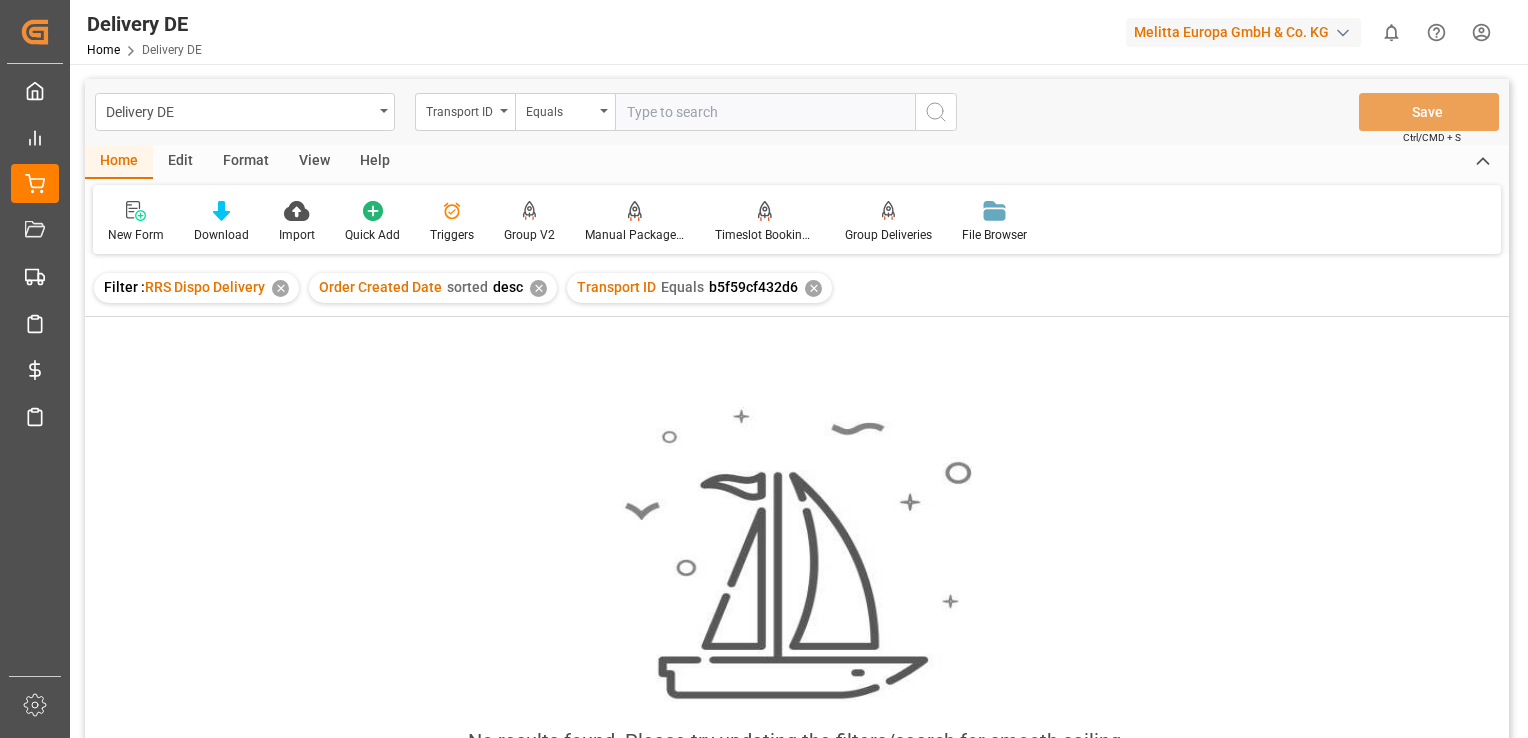 click on "Transport ID Equals b5f59cf432d6  ✕" at bounding box center (699, 288) 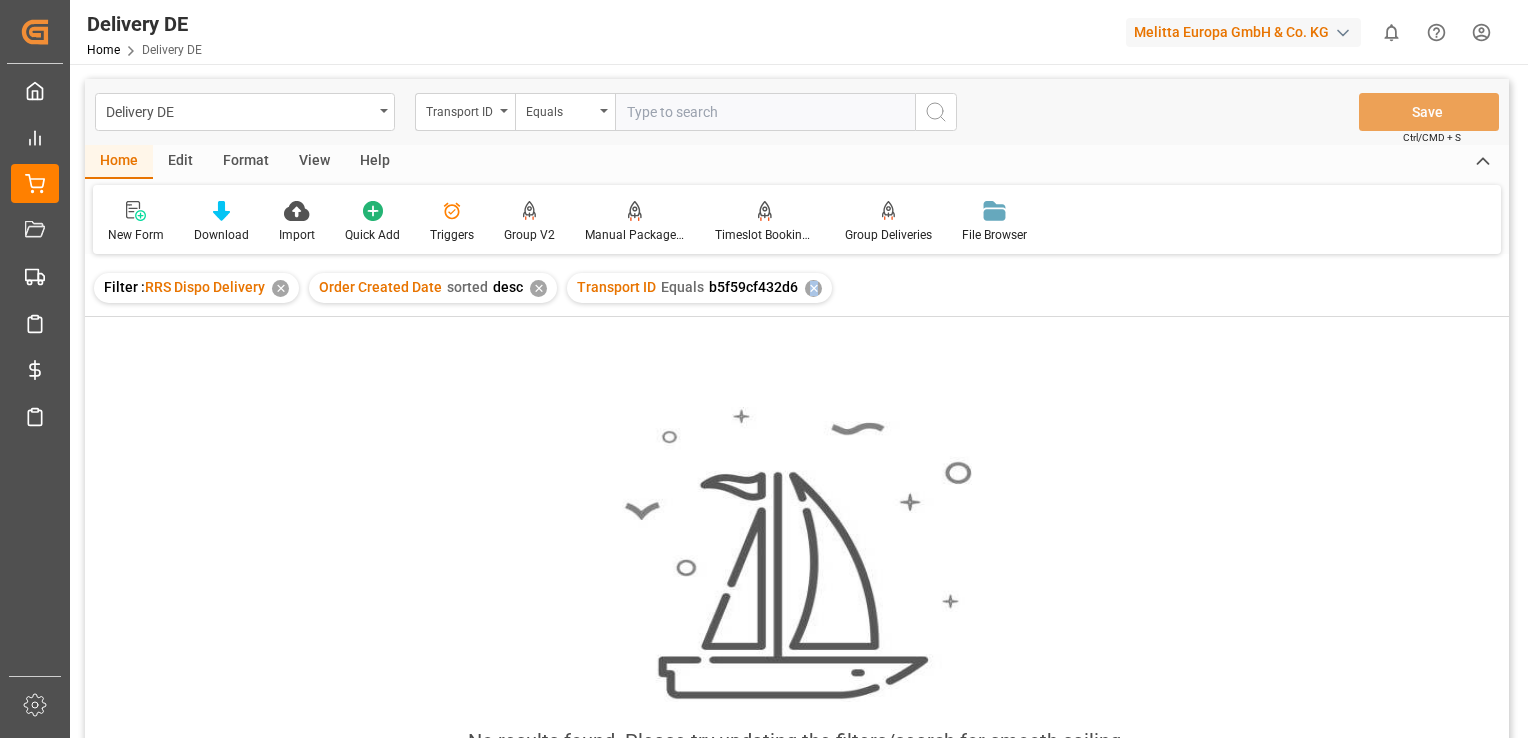 click on "✕" at bounding box center [813, 288] 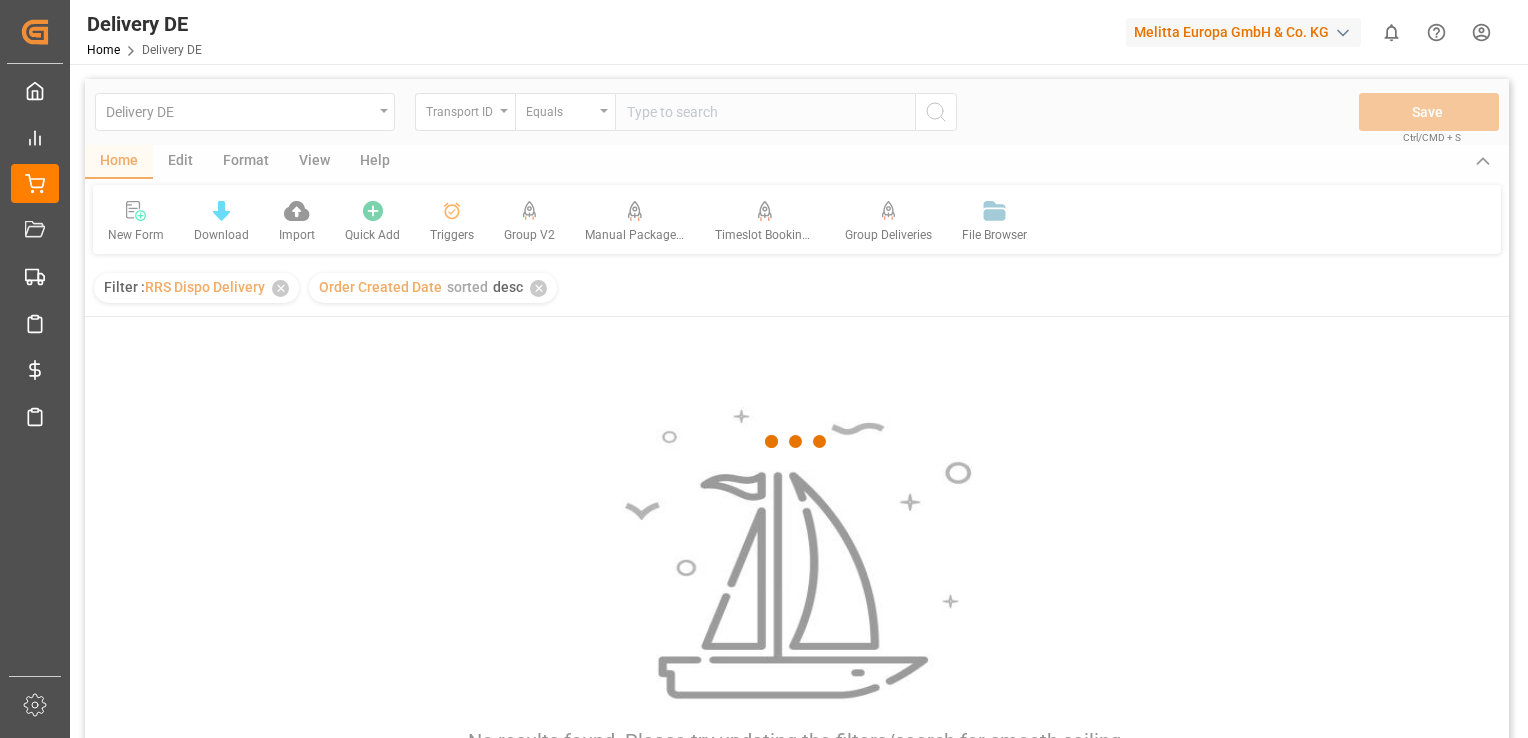 click at bounding box center (797, 442) 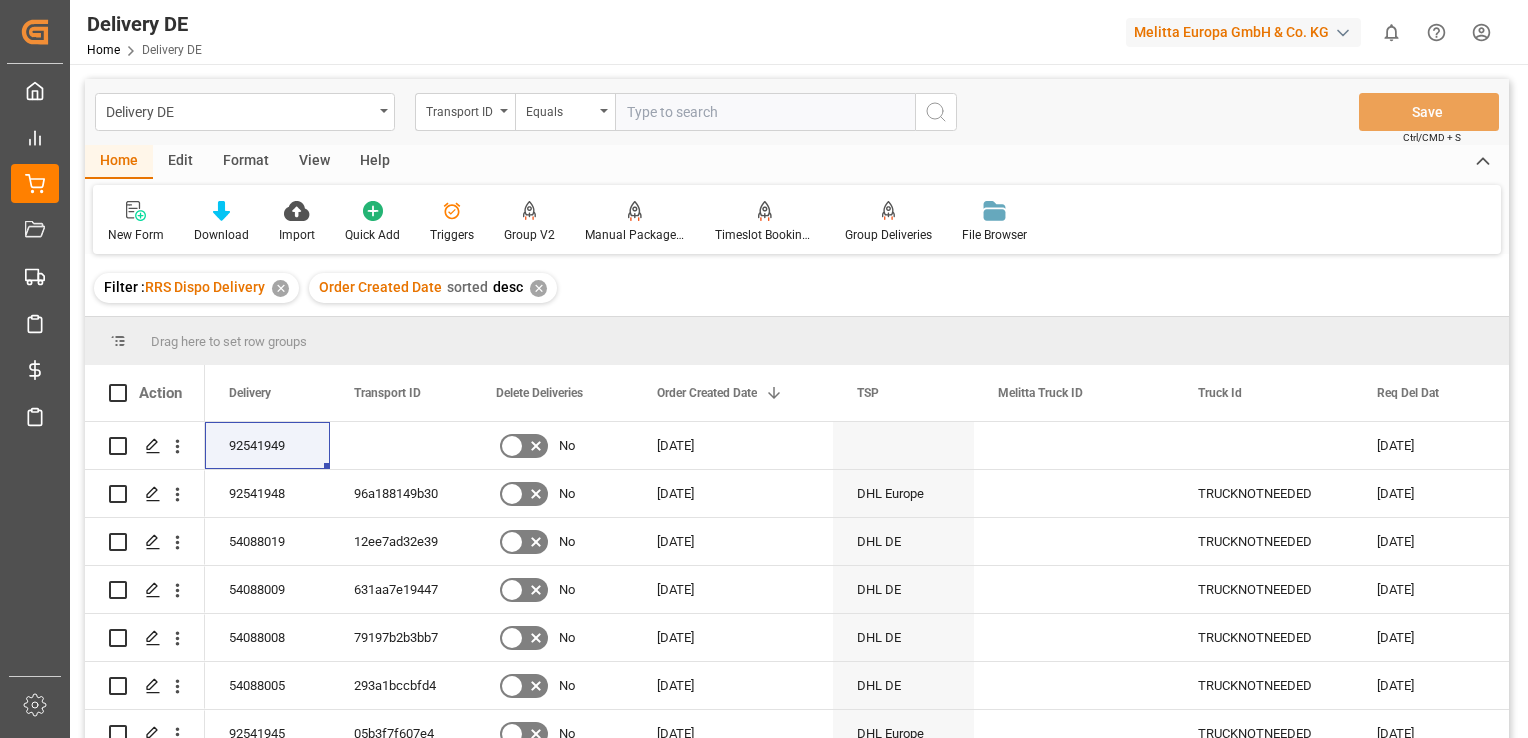 click at bounding box center (765, 112) 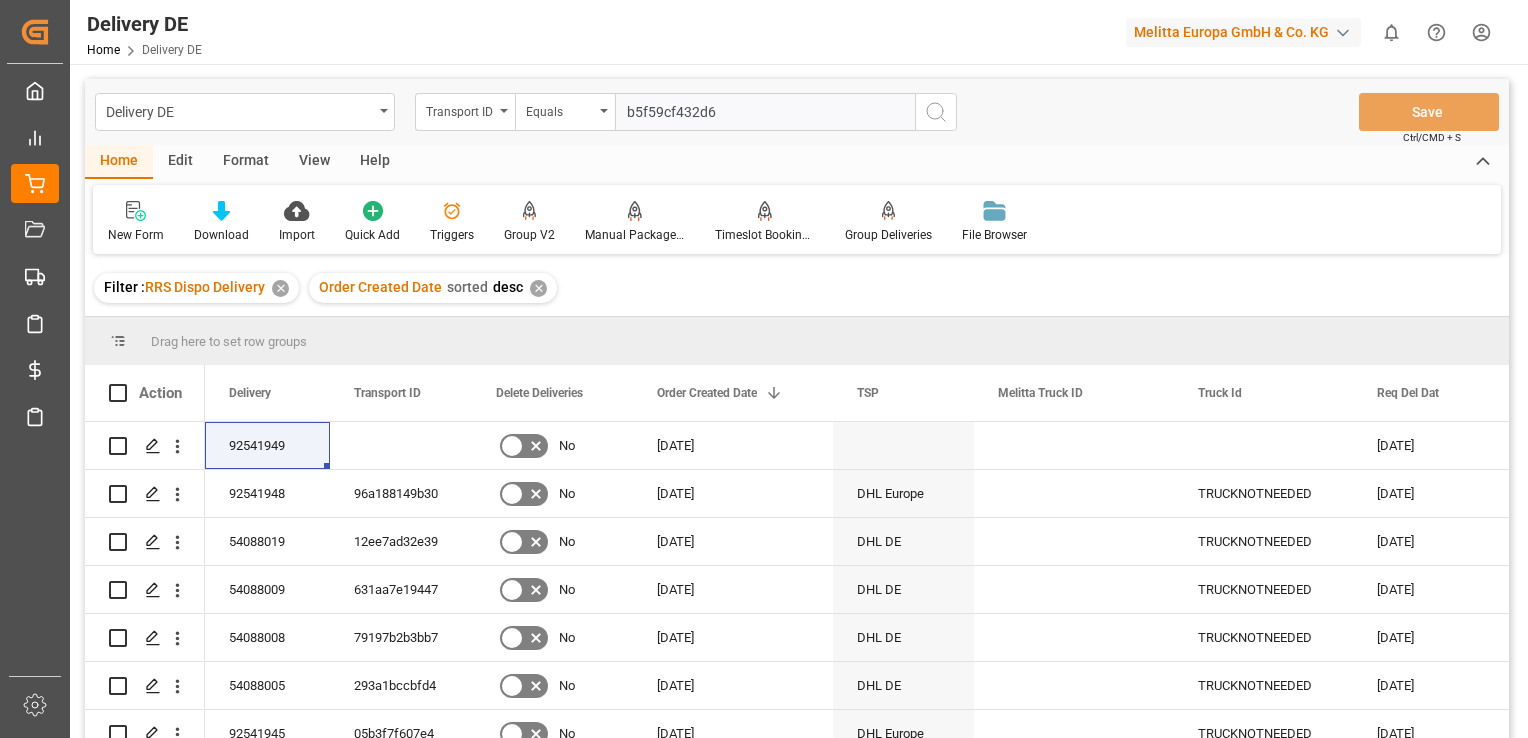 type on "b5f59cf432d6" 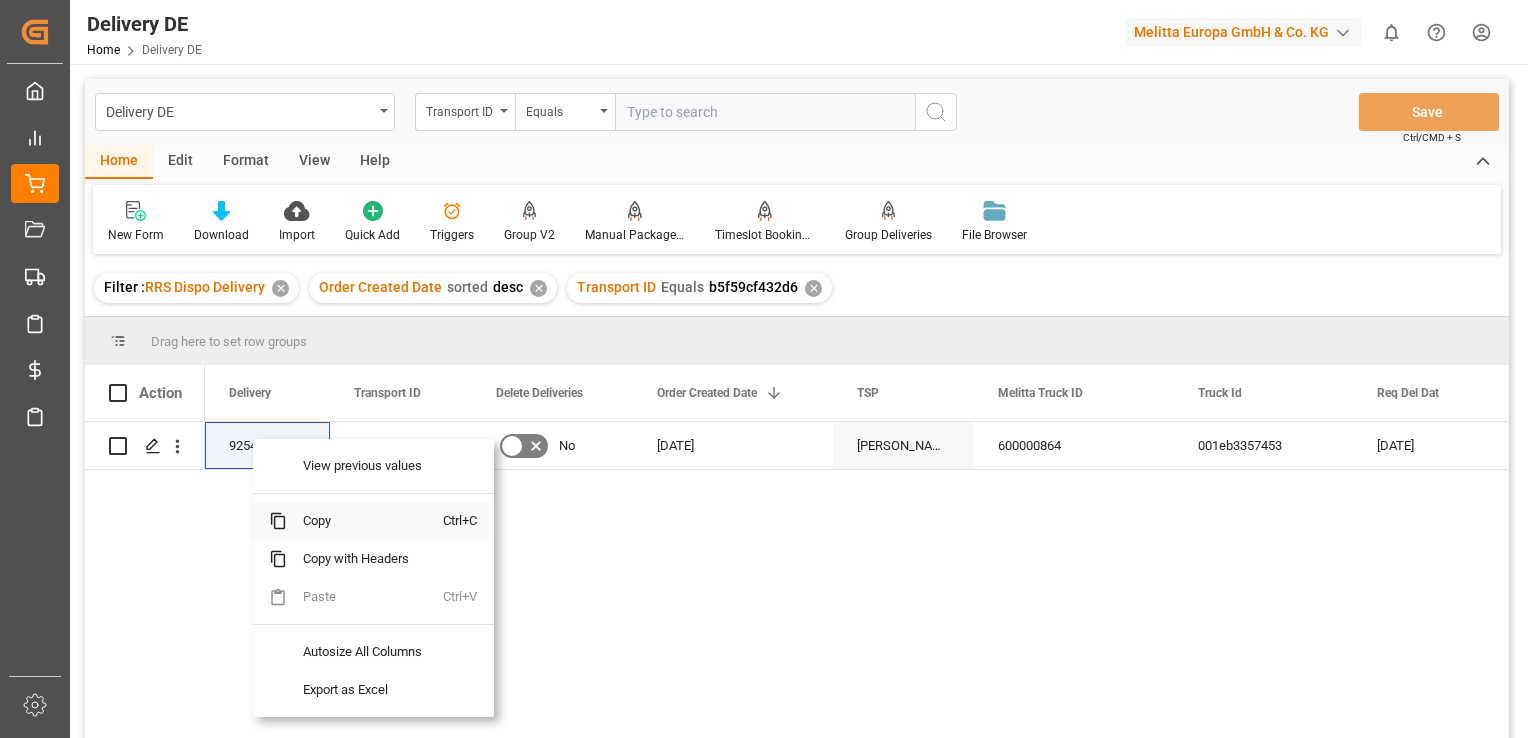 click on "Copy" at bounding box center [365, 521] 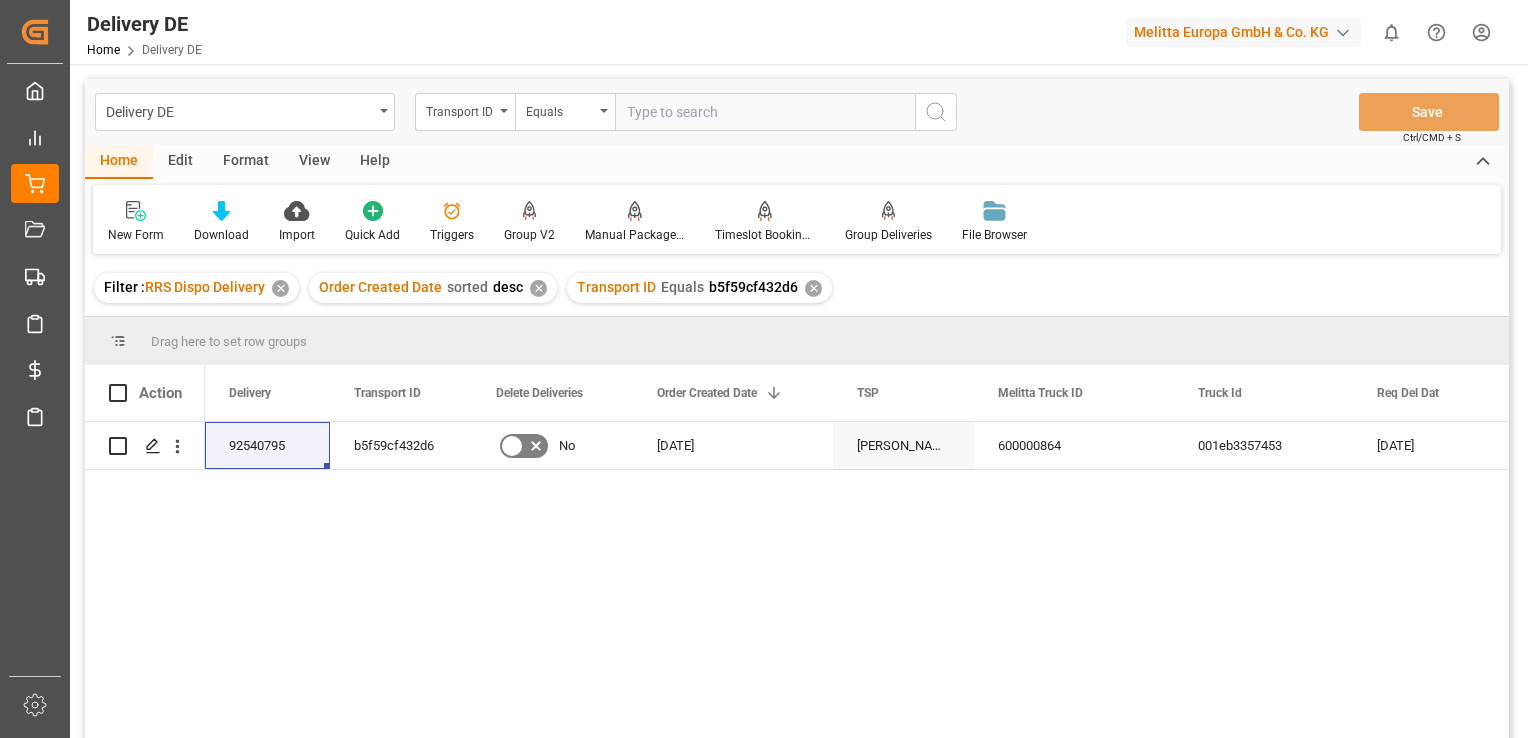 click on "✕" at bounding box center [813, 288] 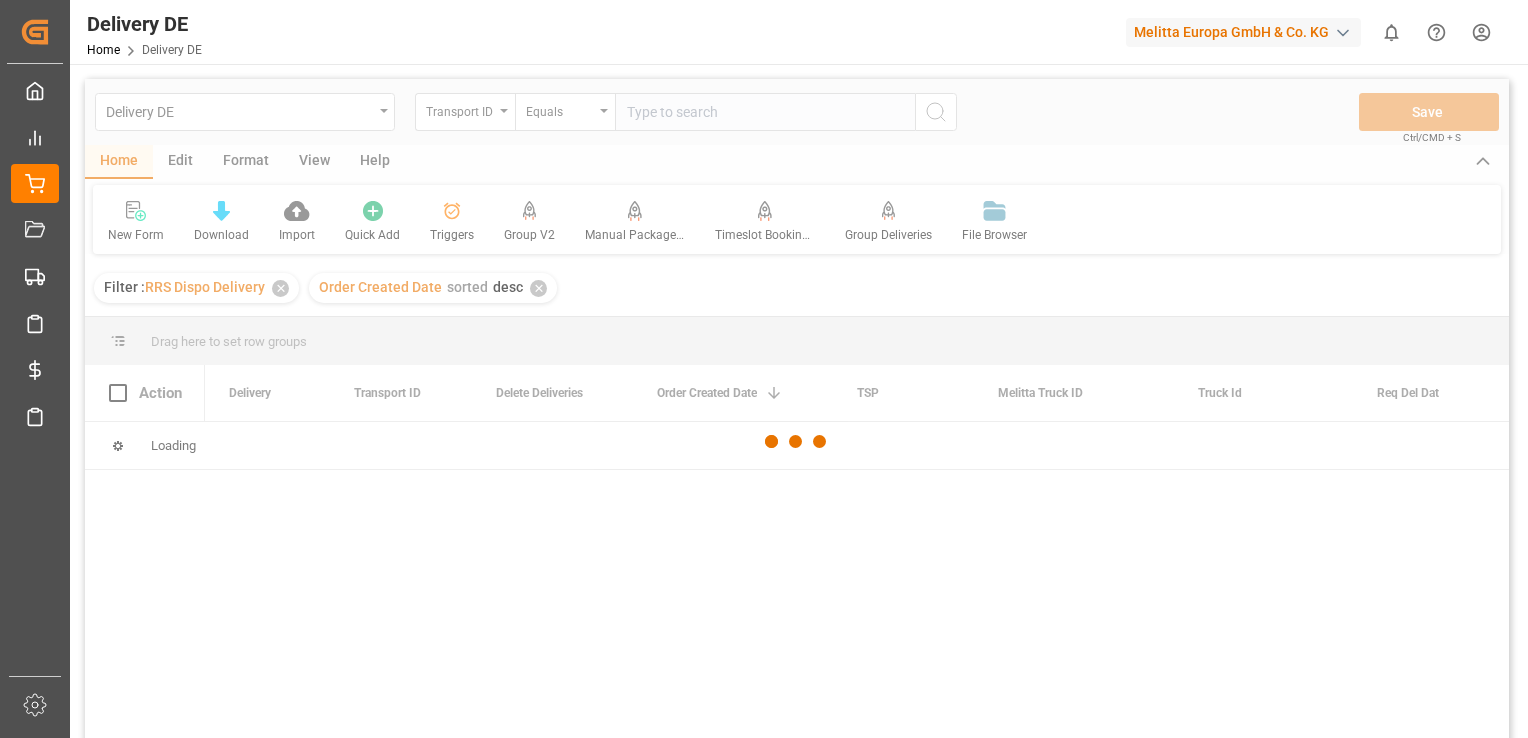 click at bounding box center (797, 442) 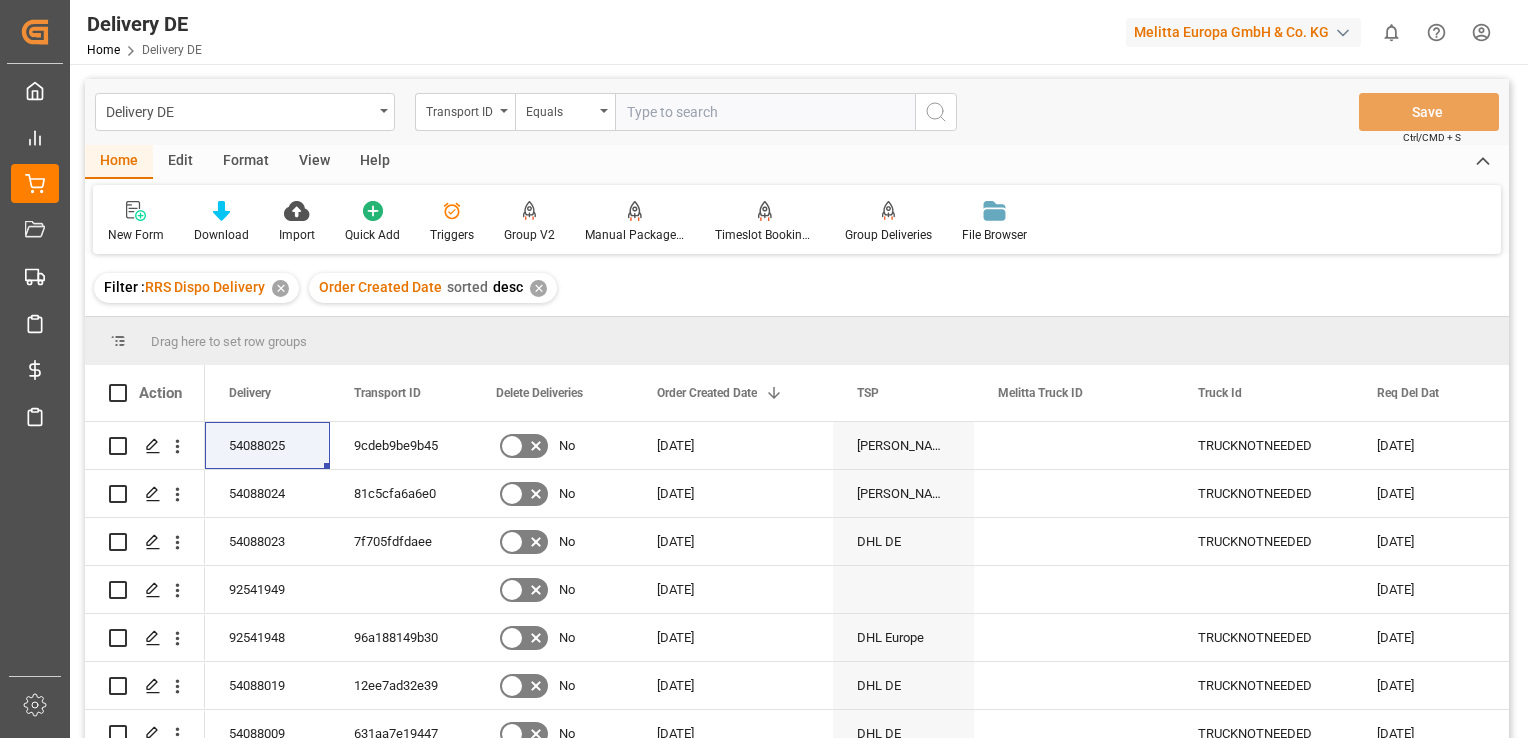 click at bounding box center (765, 112) 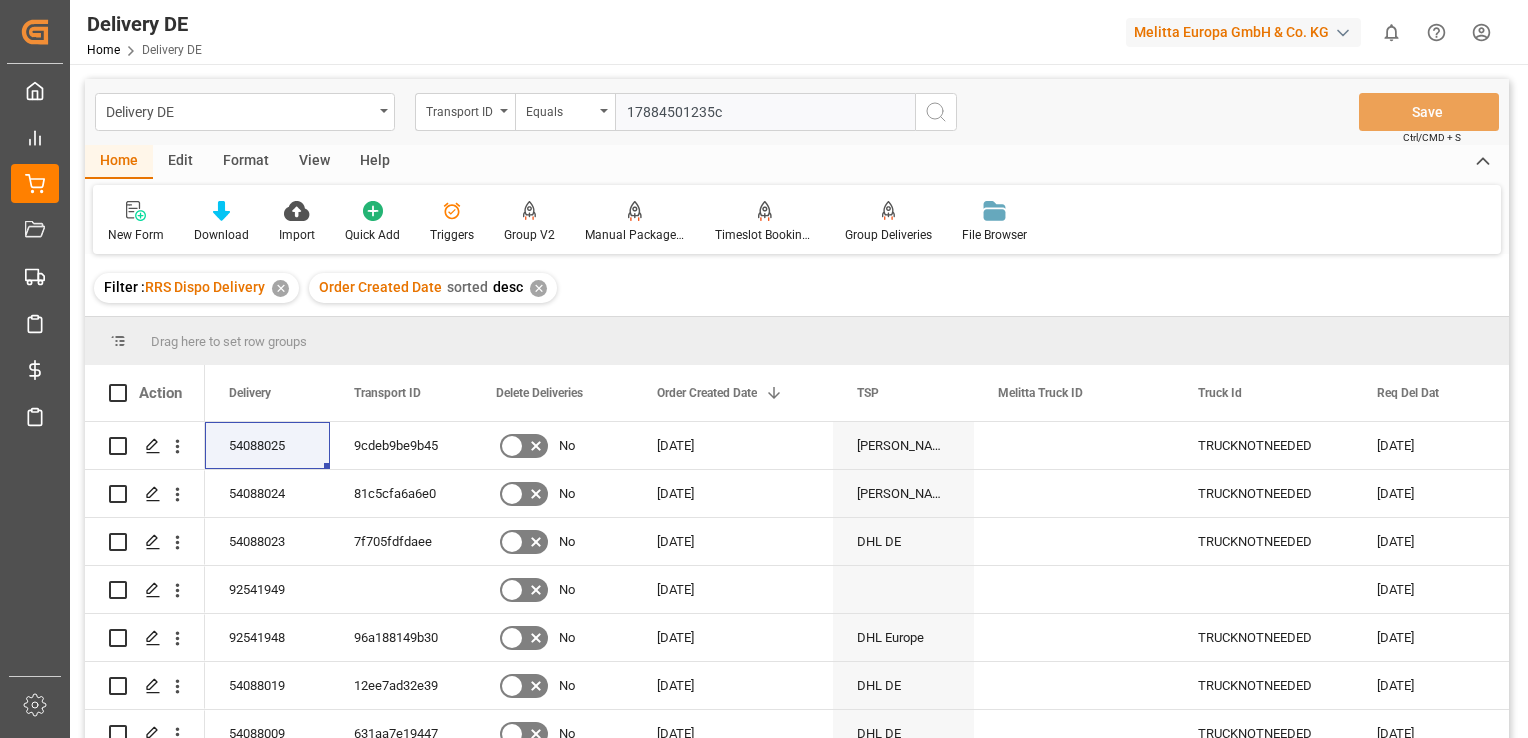 type on "17884501235c" 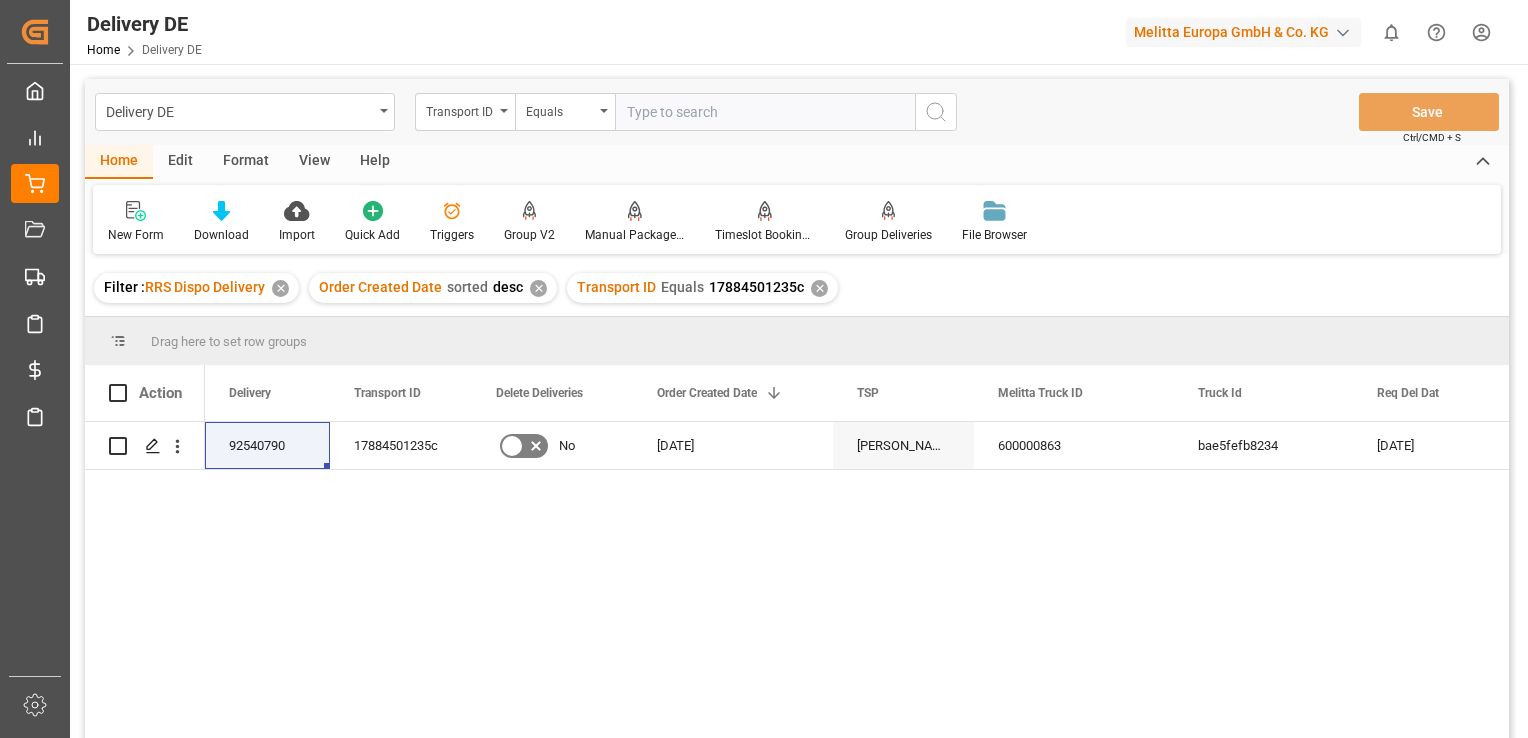 click on "✕" at bounding box center (819, 288) 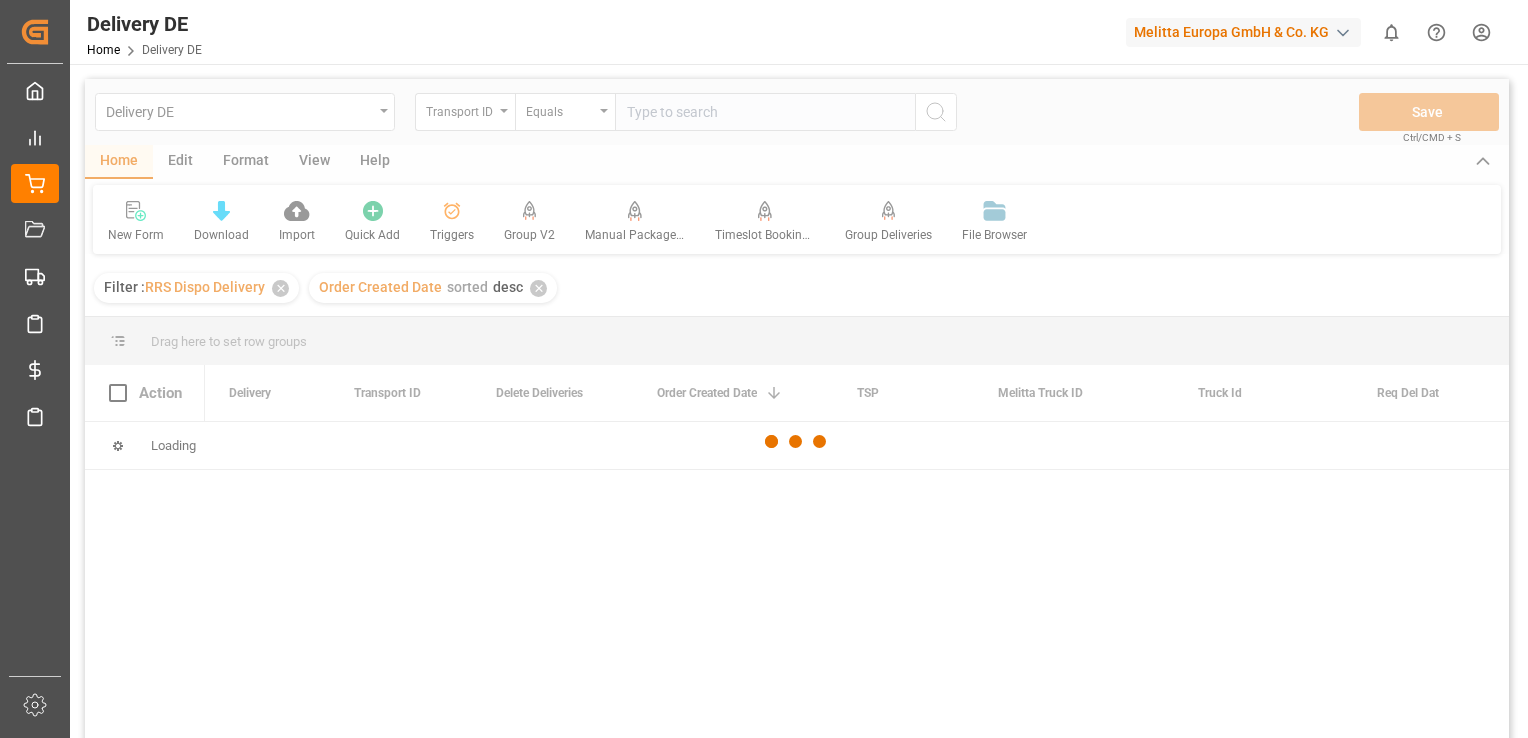 click at bounding box center (797, 442) 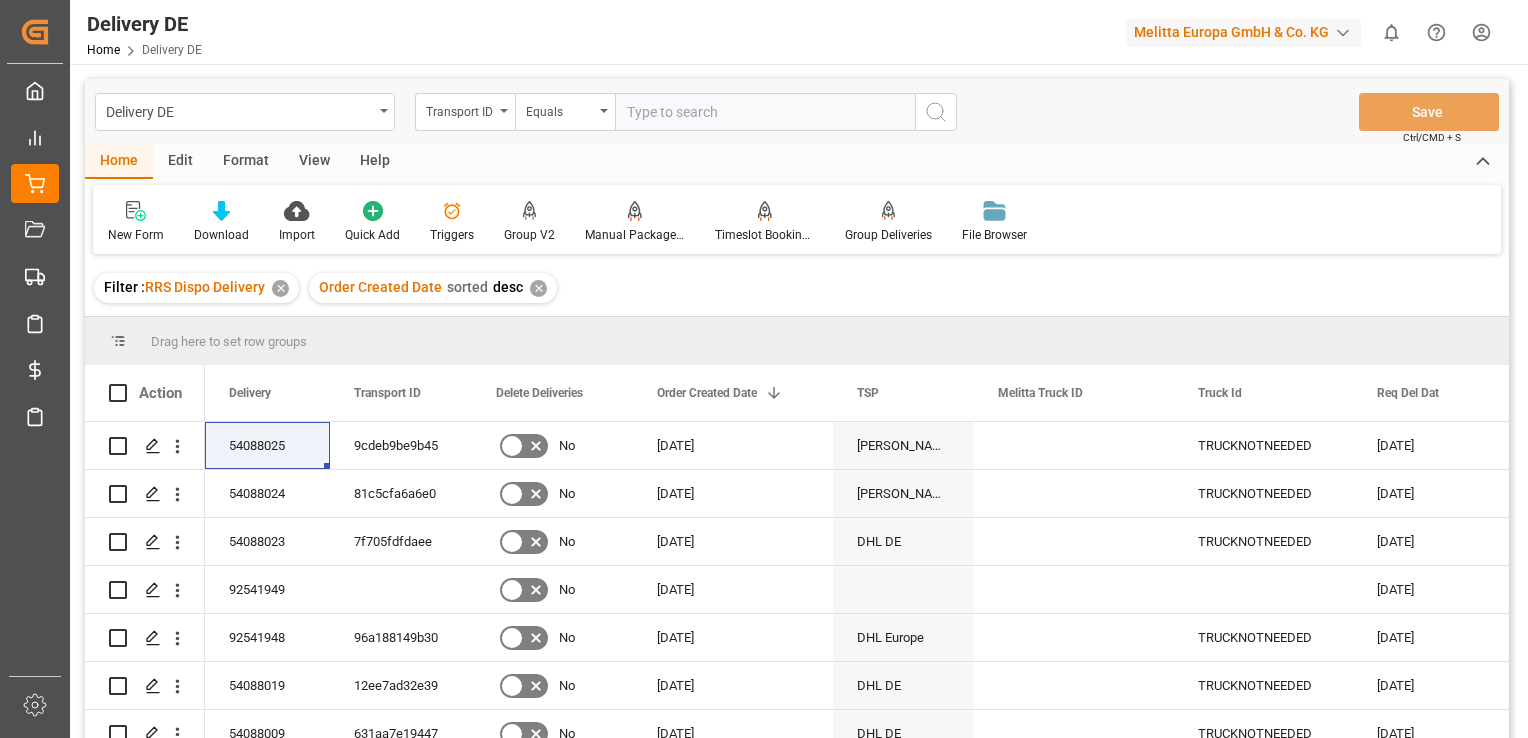 drag, startPoint x: 692, startPoint y: 101, endPoint x: 652, endPoint y: 108, distance: 40.60788 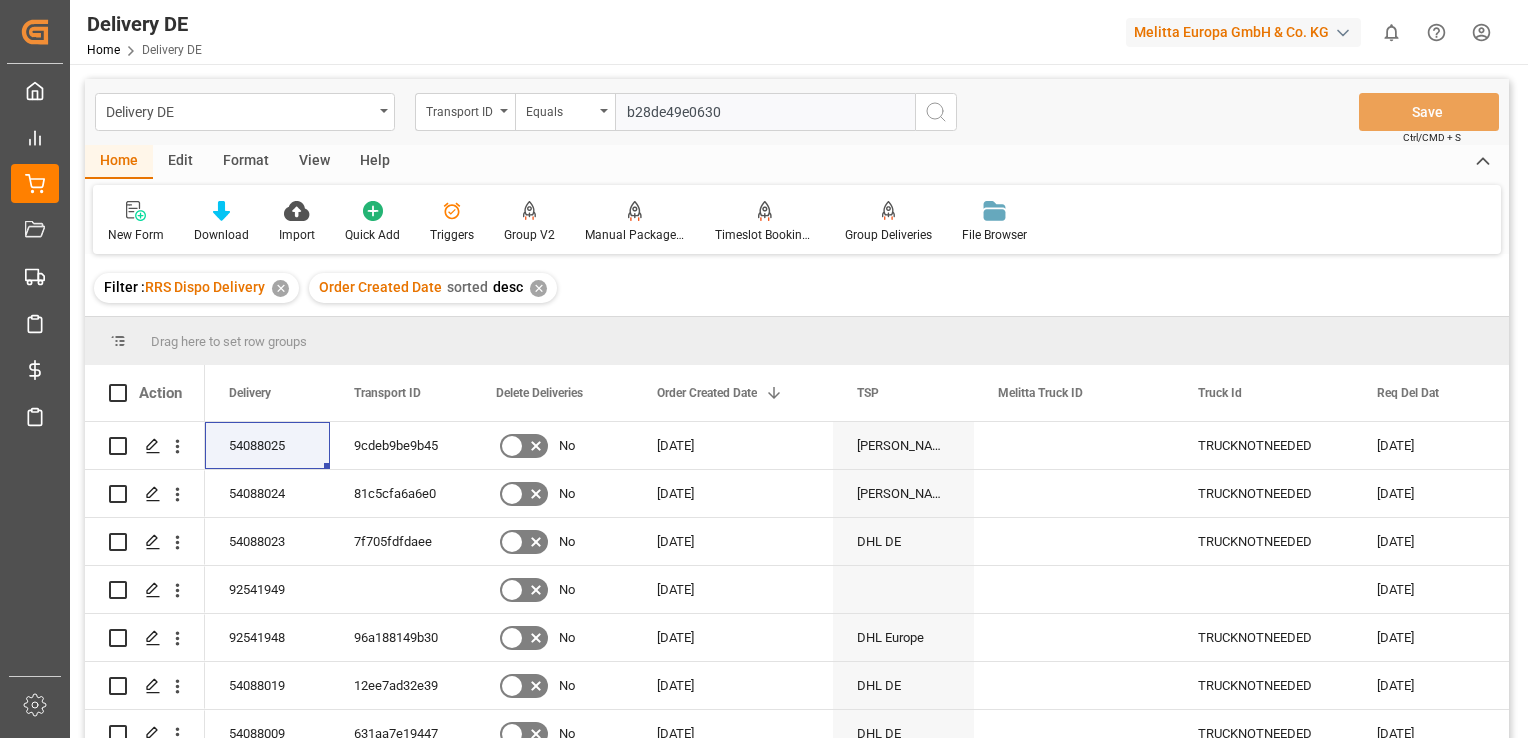 type on "b28de49e0630" 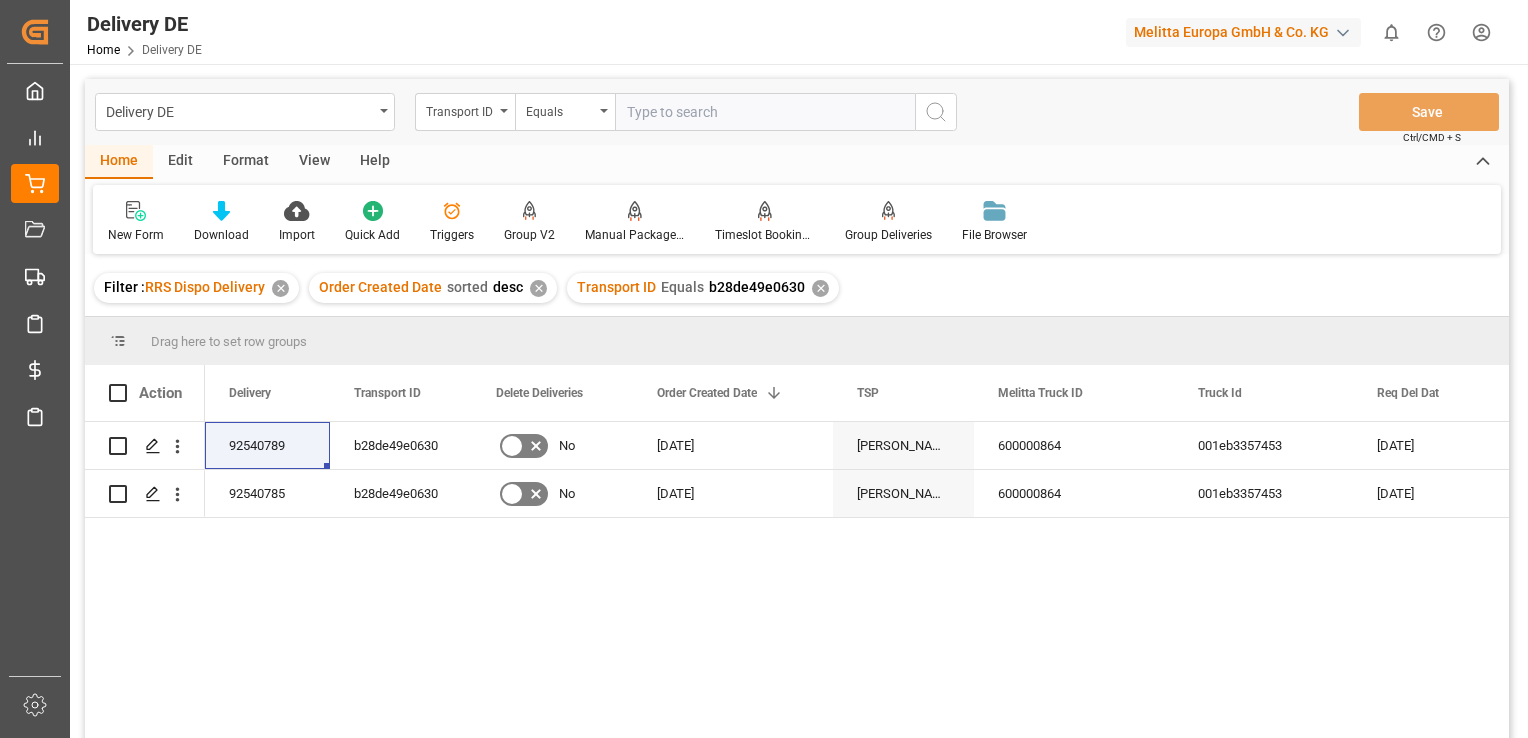 click on "✕" at bounding box center [820, 288] 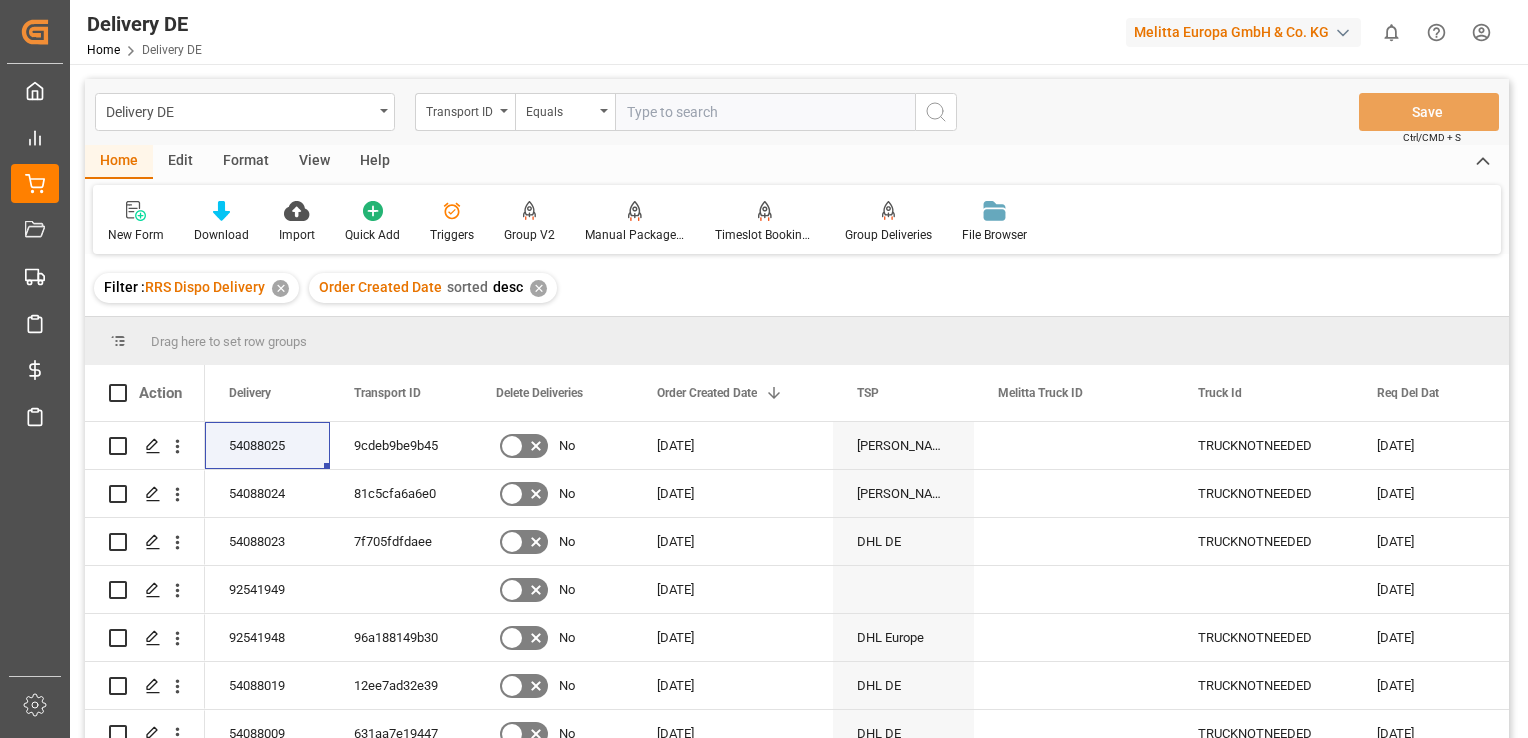 click at bounding box center [765, 112] 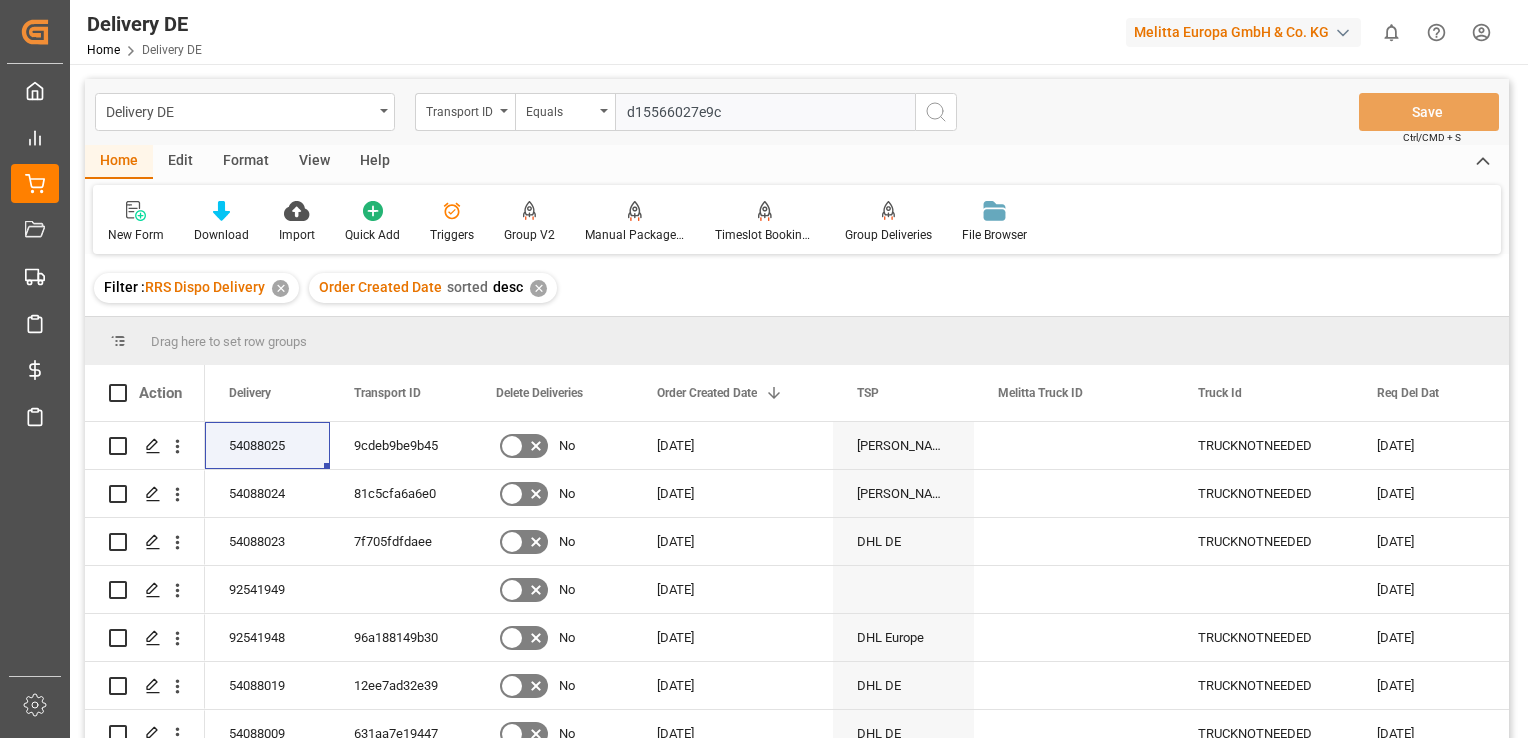 type on "d15566027e9c" 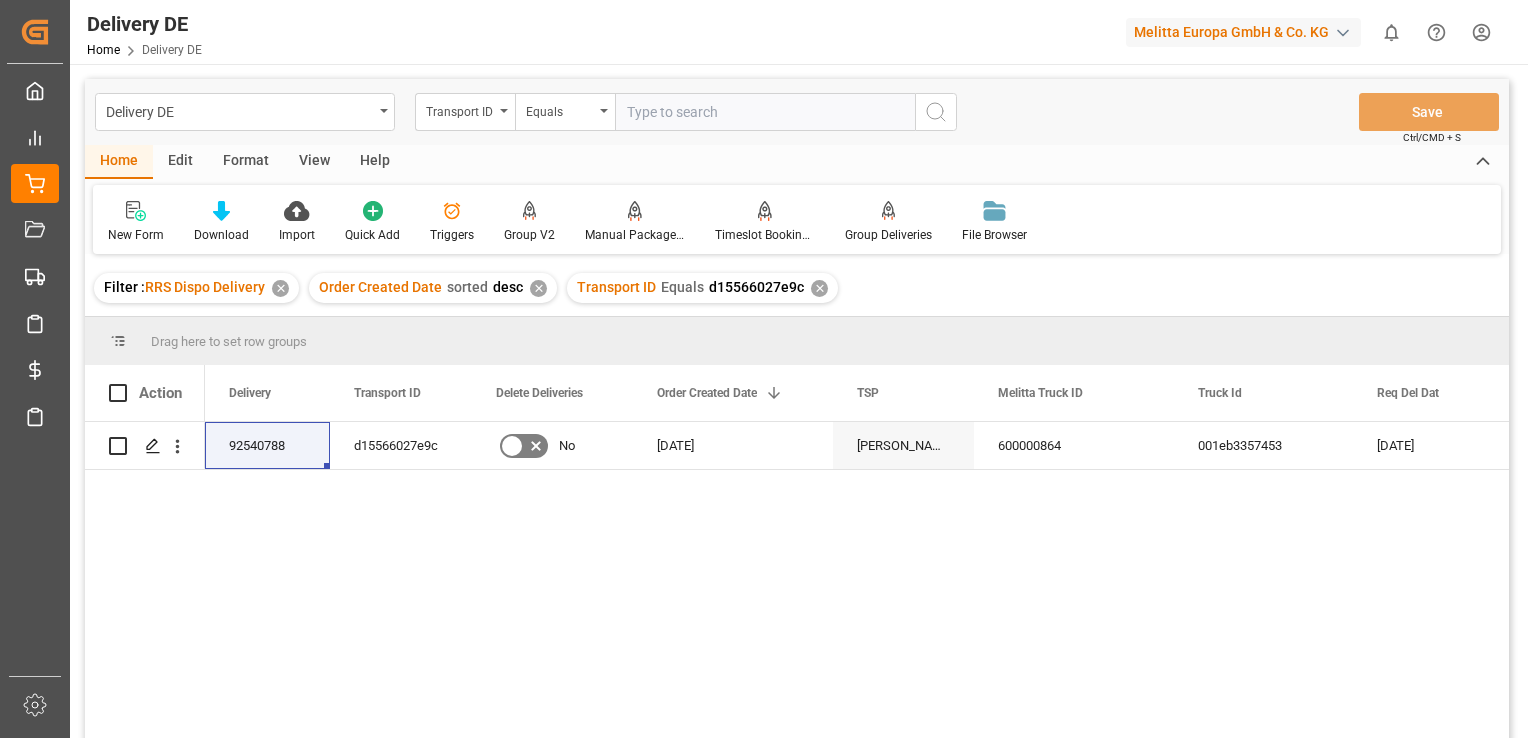 click on "92540788 d15566027e9c No [DATE] [PERSON_NAME] BENELUX 600000864 001eb3357453 [DATE] [DATE] FEEDER ONE BELGIE NV" at bounding box center (857, 586) 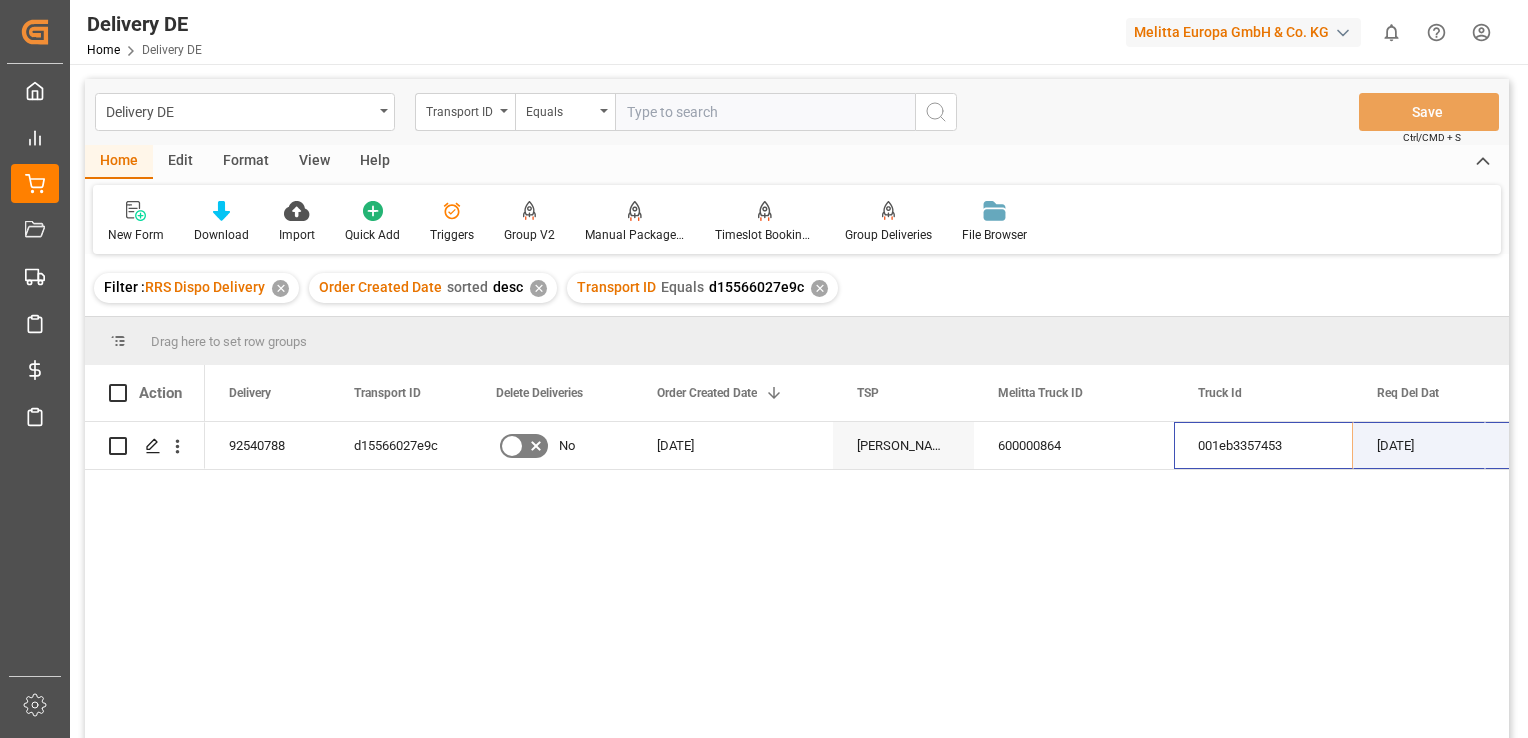 scroll, scrollTop: 0, scrollLeft: 80, axis: horizontal 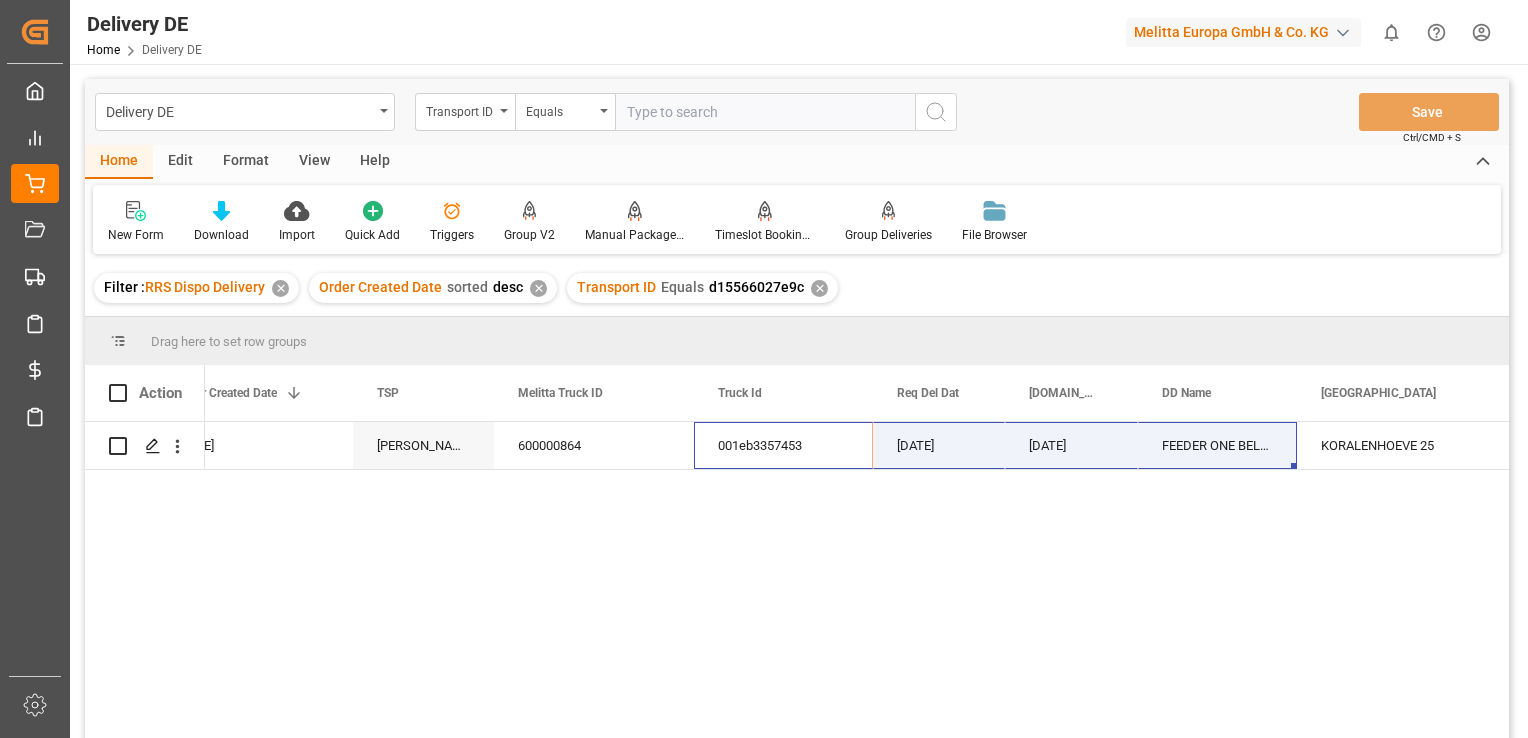 drag, startPoint x: 1290, startPoint y: 455, endPoint x: 956, endPoint y: 502, distance: 337.29068 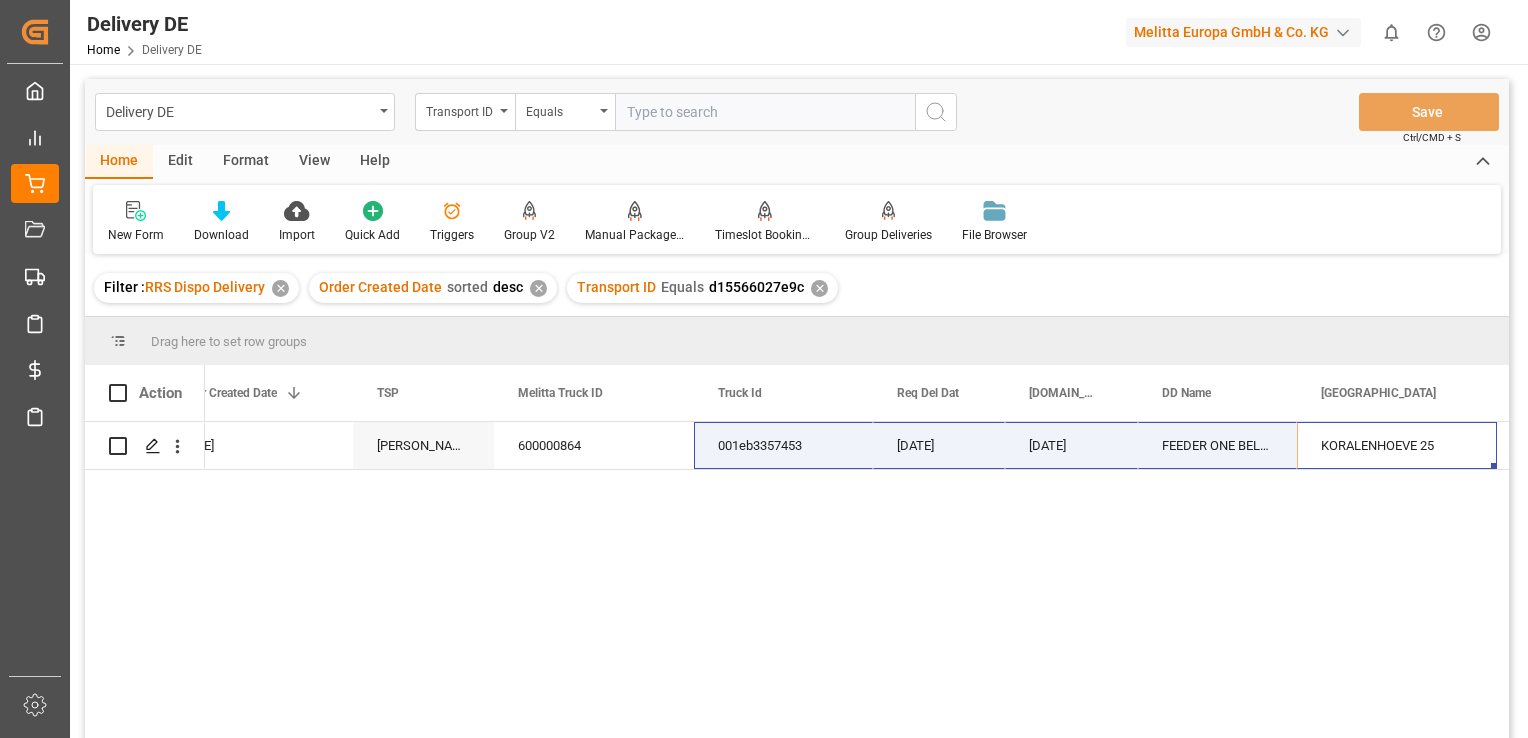 scroll, scrollTop: 0, scrollLeft: 400, axis: horizontal 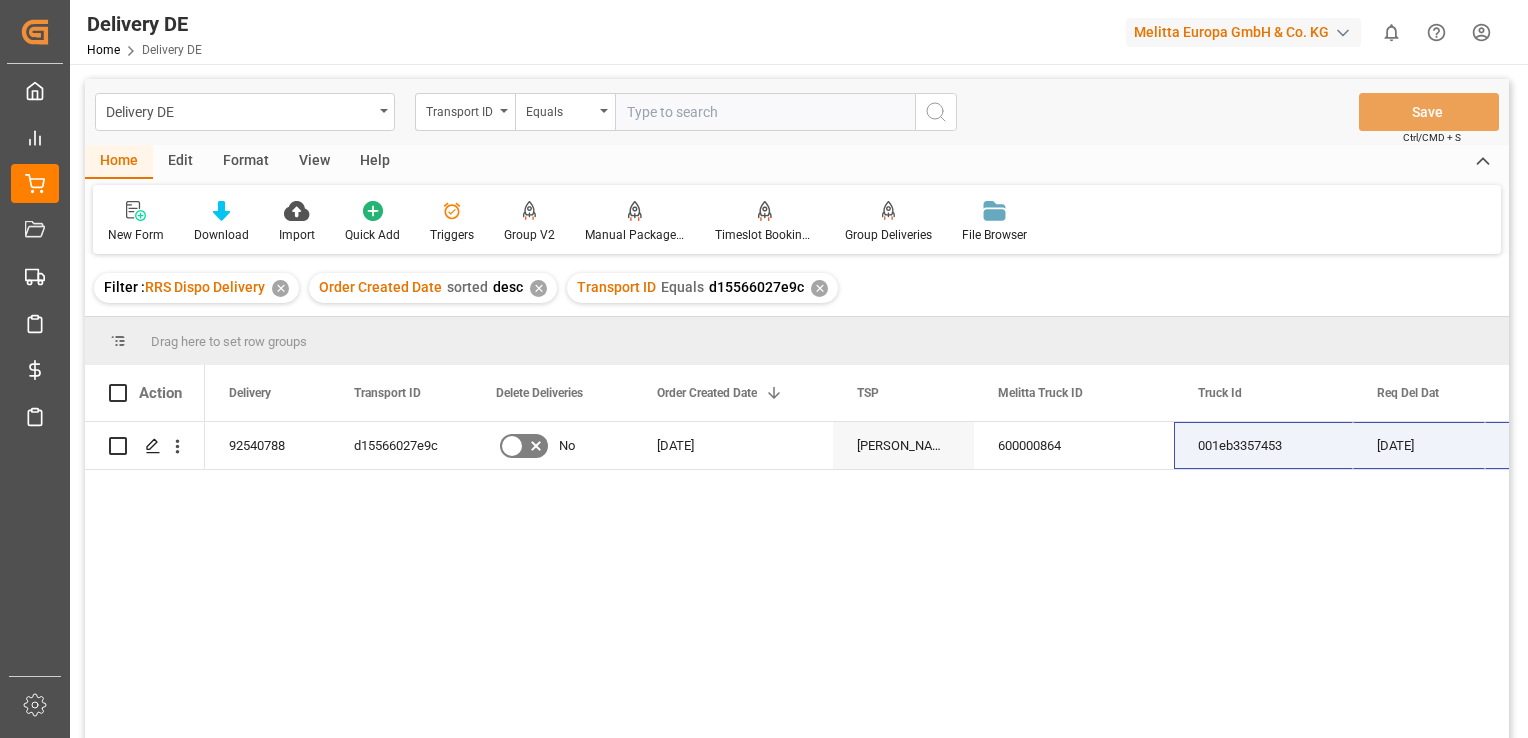 drag, startPoint x: 1347, startPoint y: 443, endPoint x: -4, endPoint y: 465, distance: 1351.1791 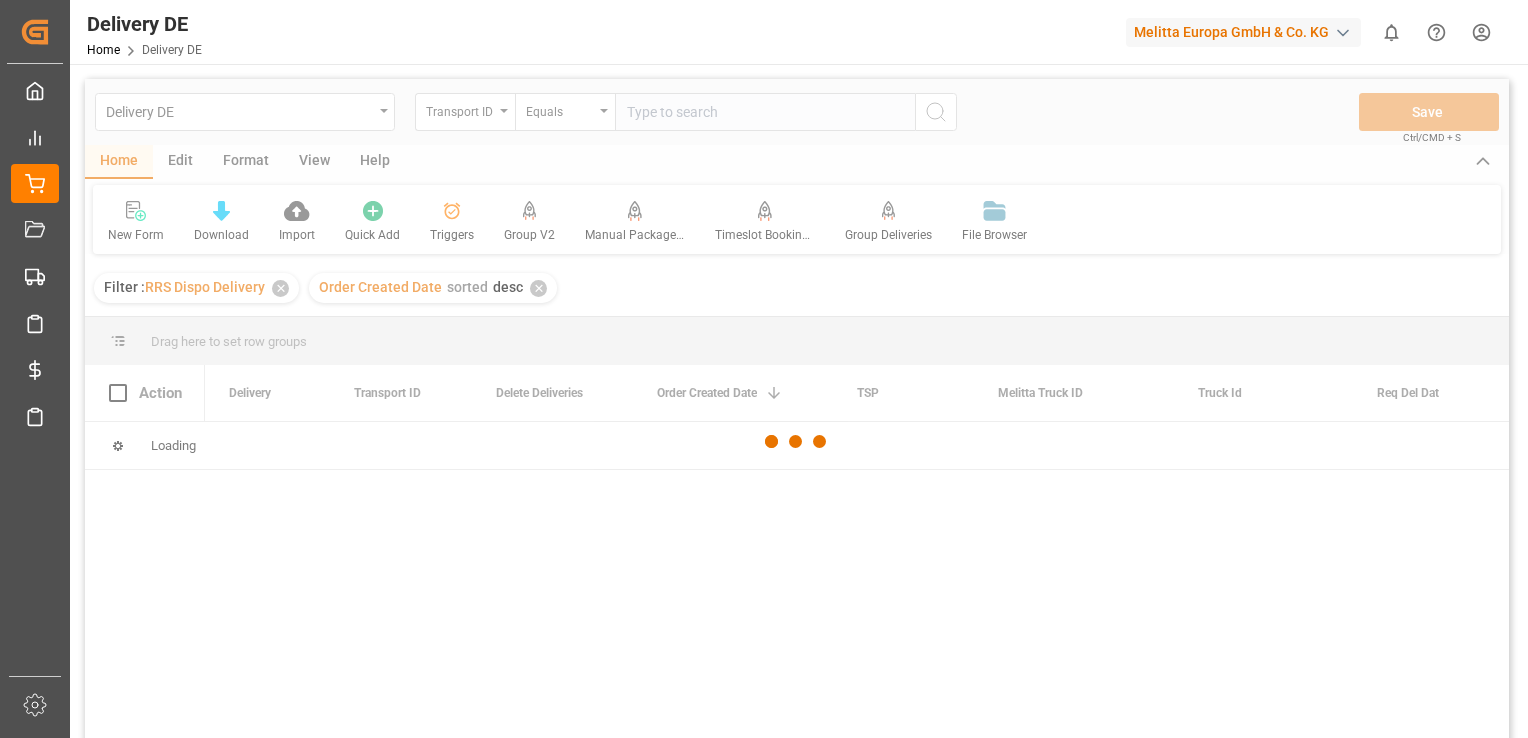 click at bounding box center (797, 442) 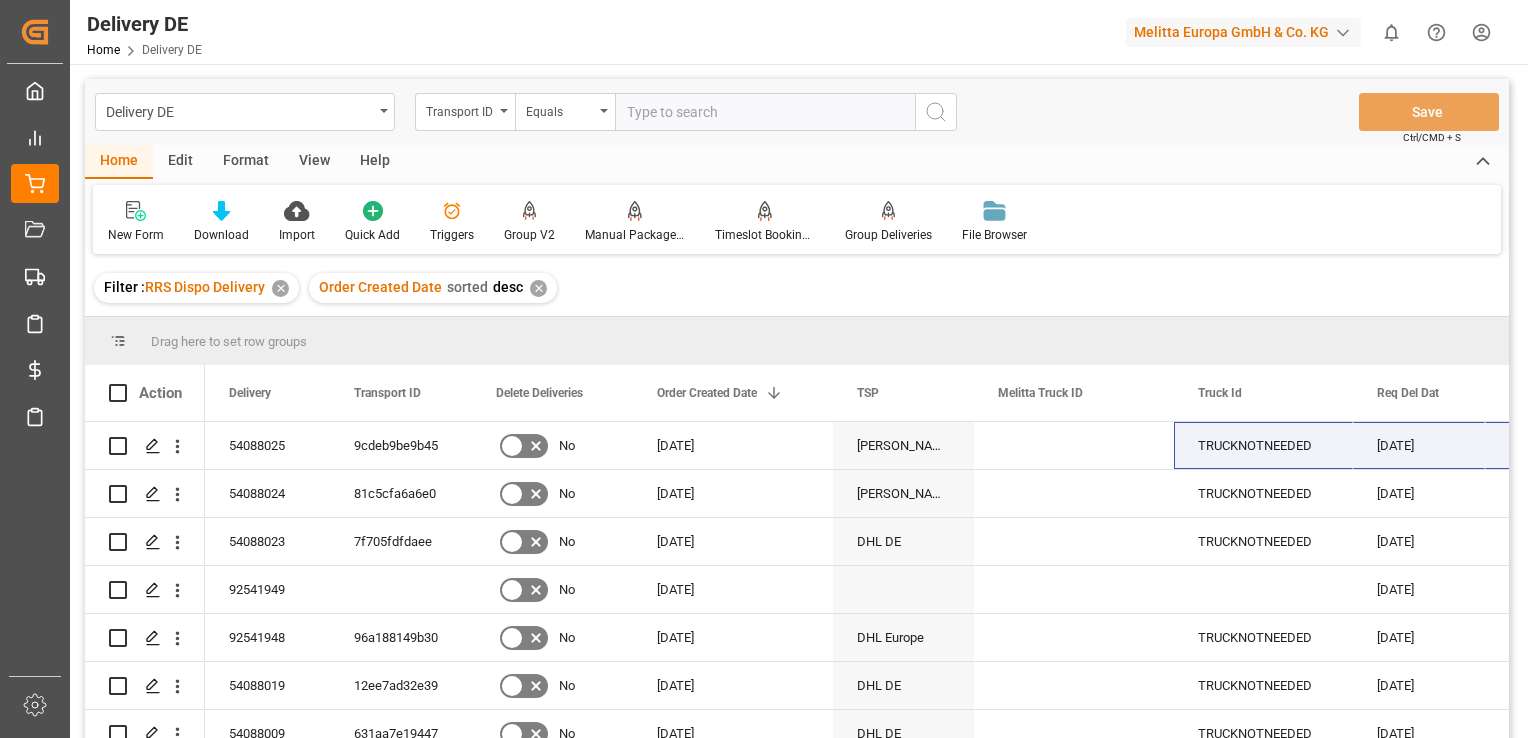 click at bounding box center [765, 112] 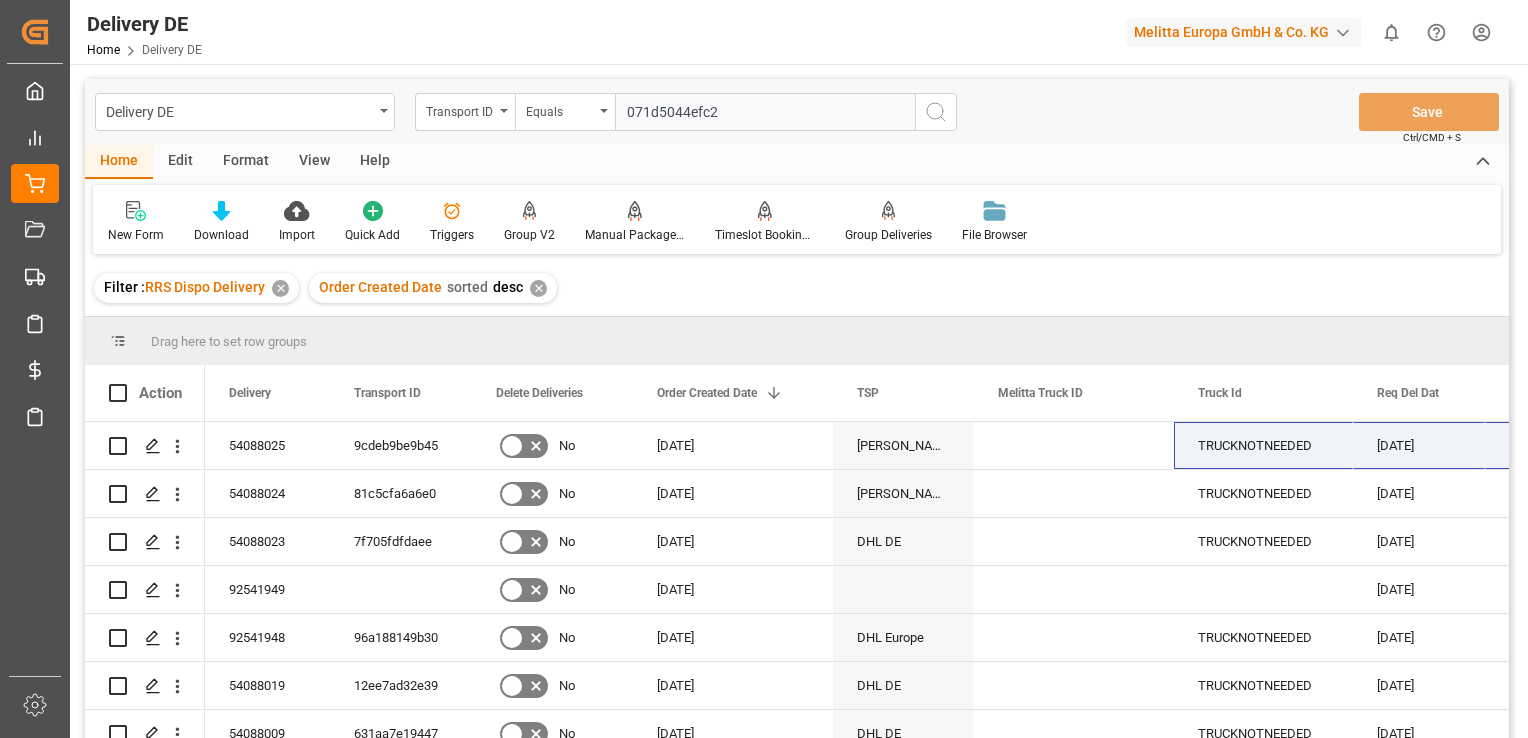 type on "071d5044efc2" 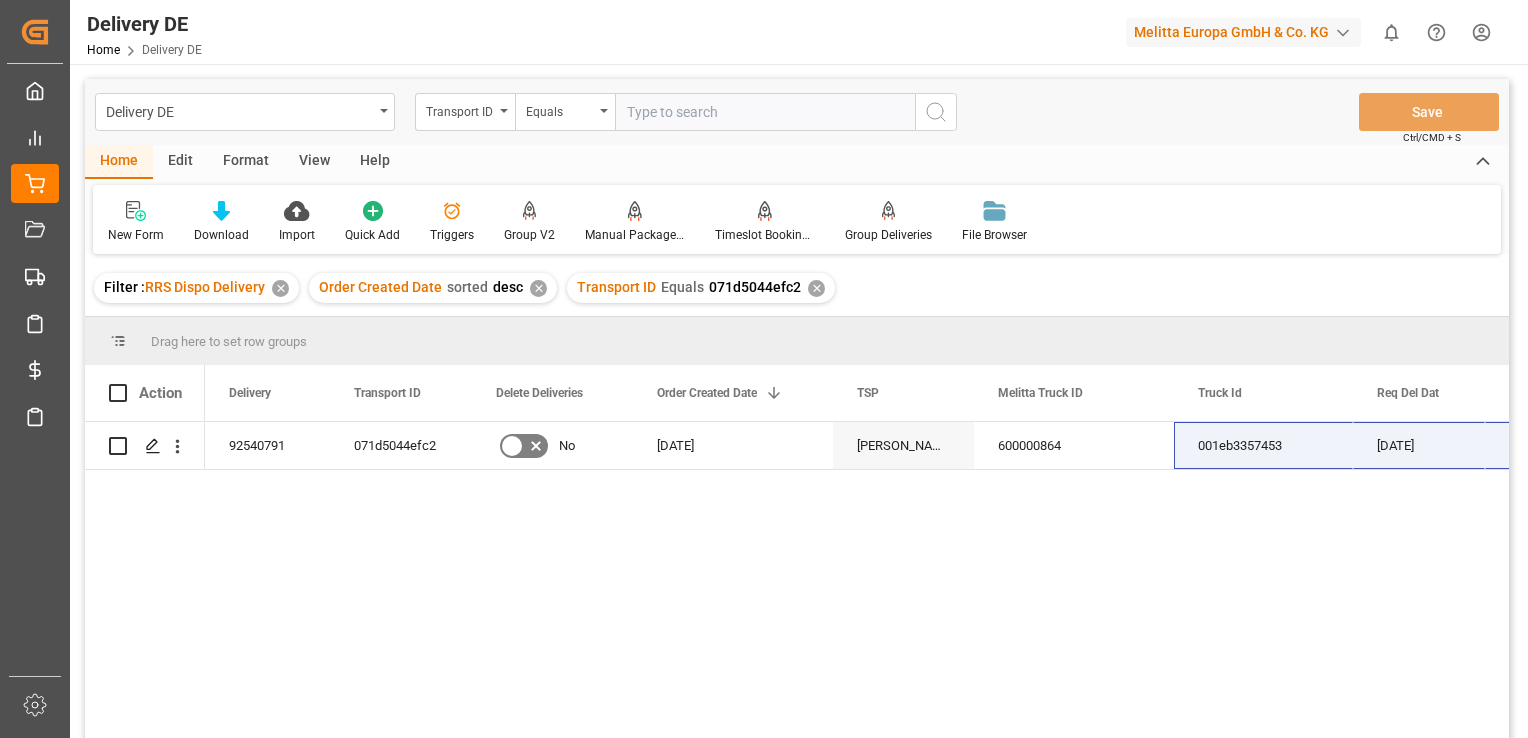 click on "✕" at bounding box center [816, 288] 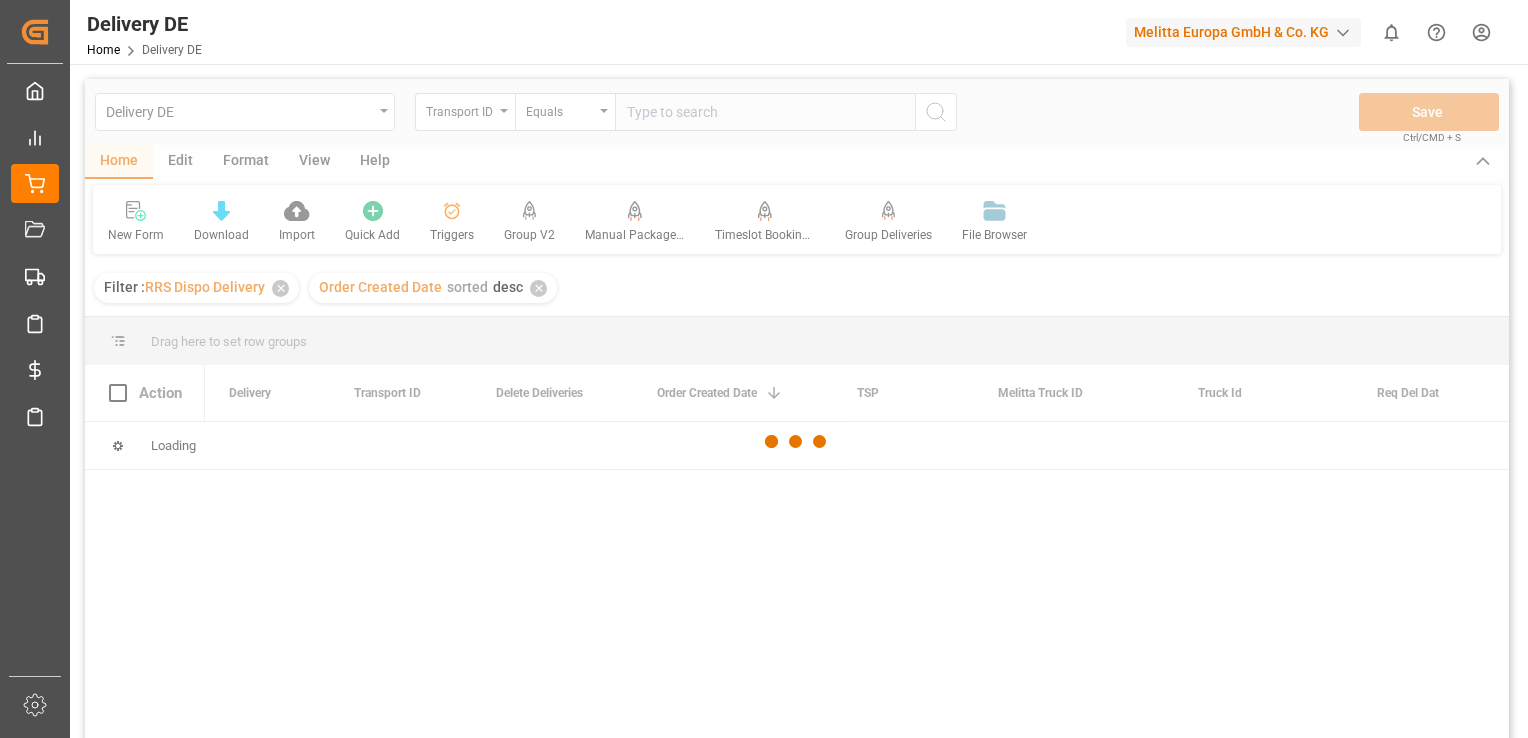 click at bounding box center [797, 442] 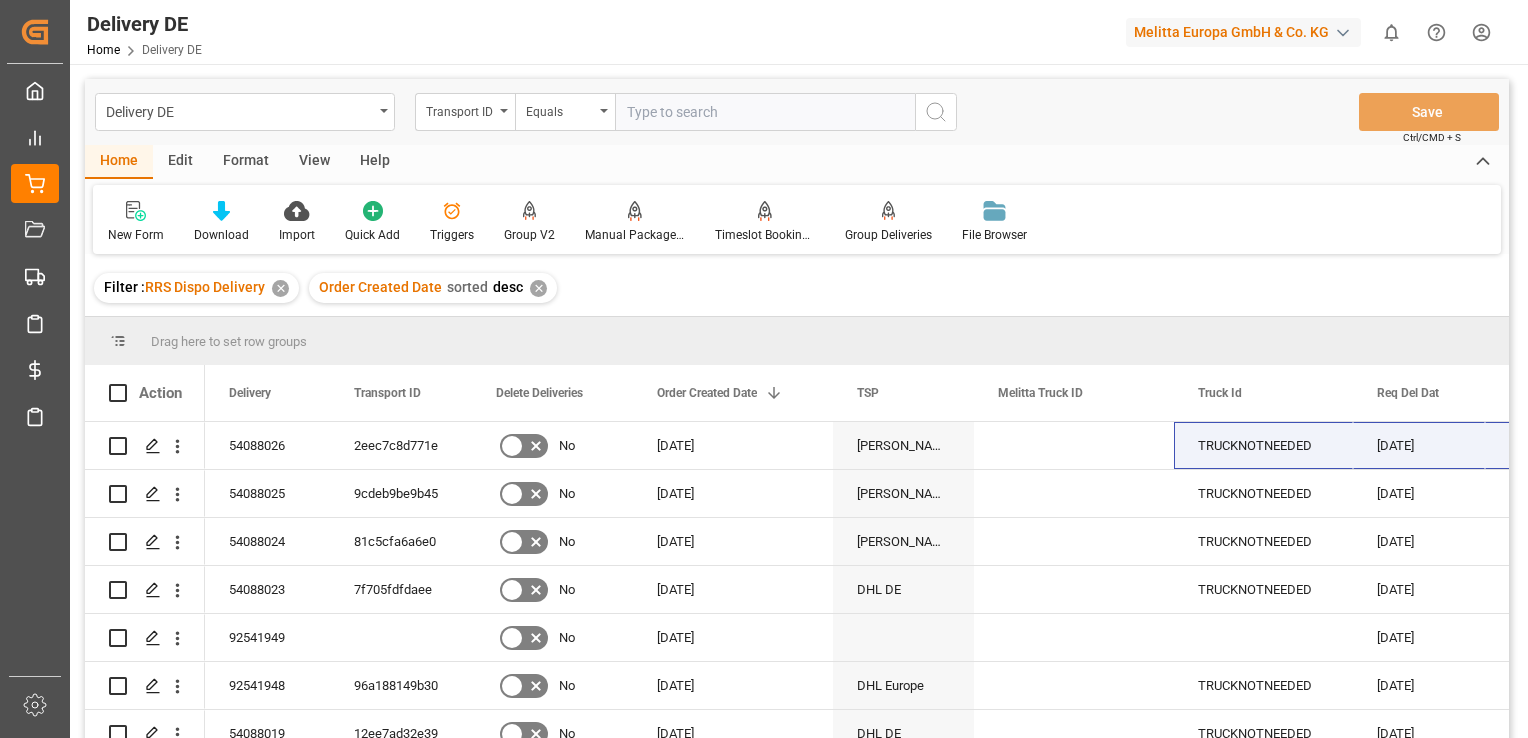 click at bounding box center (765, 112) 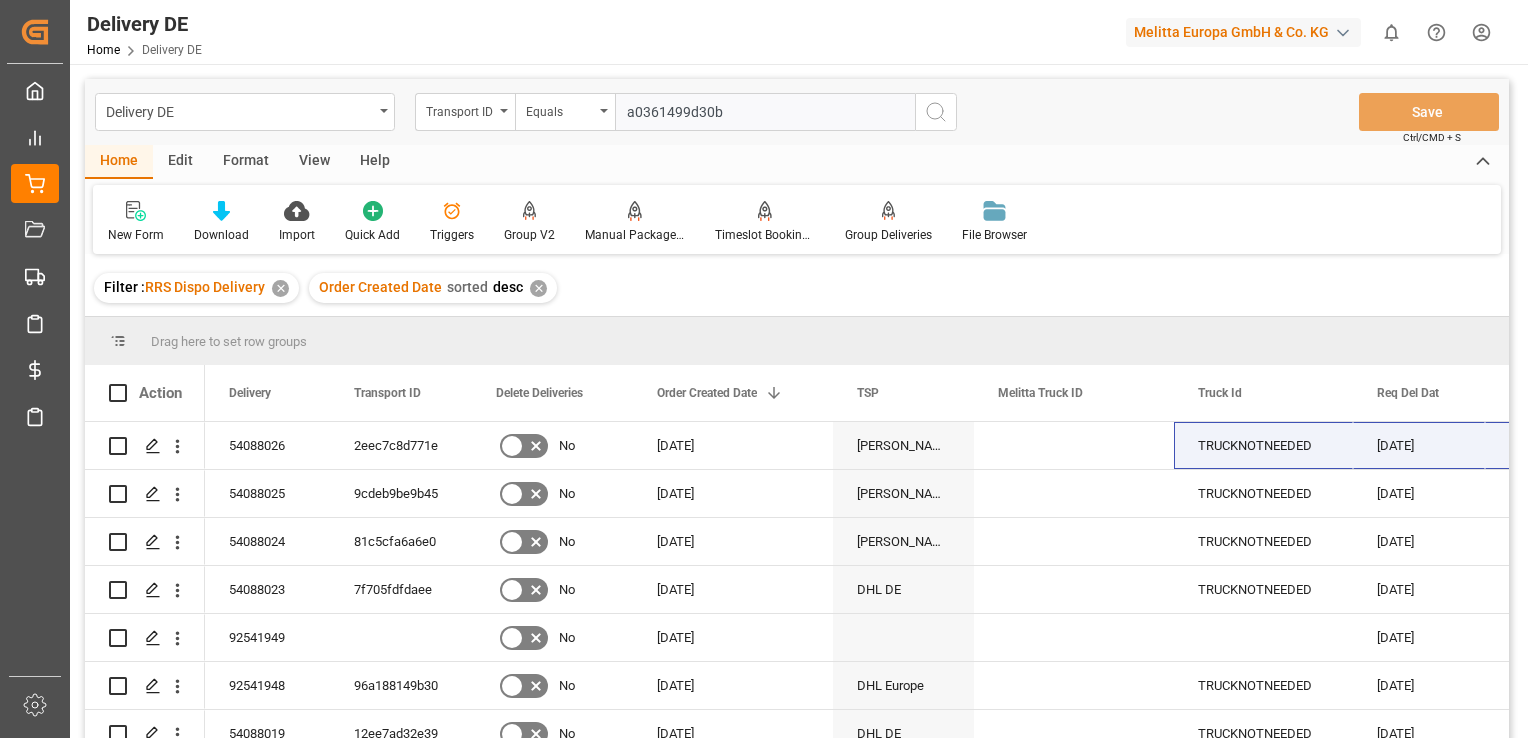 type on "a0361499d30b" 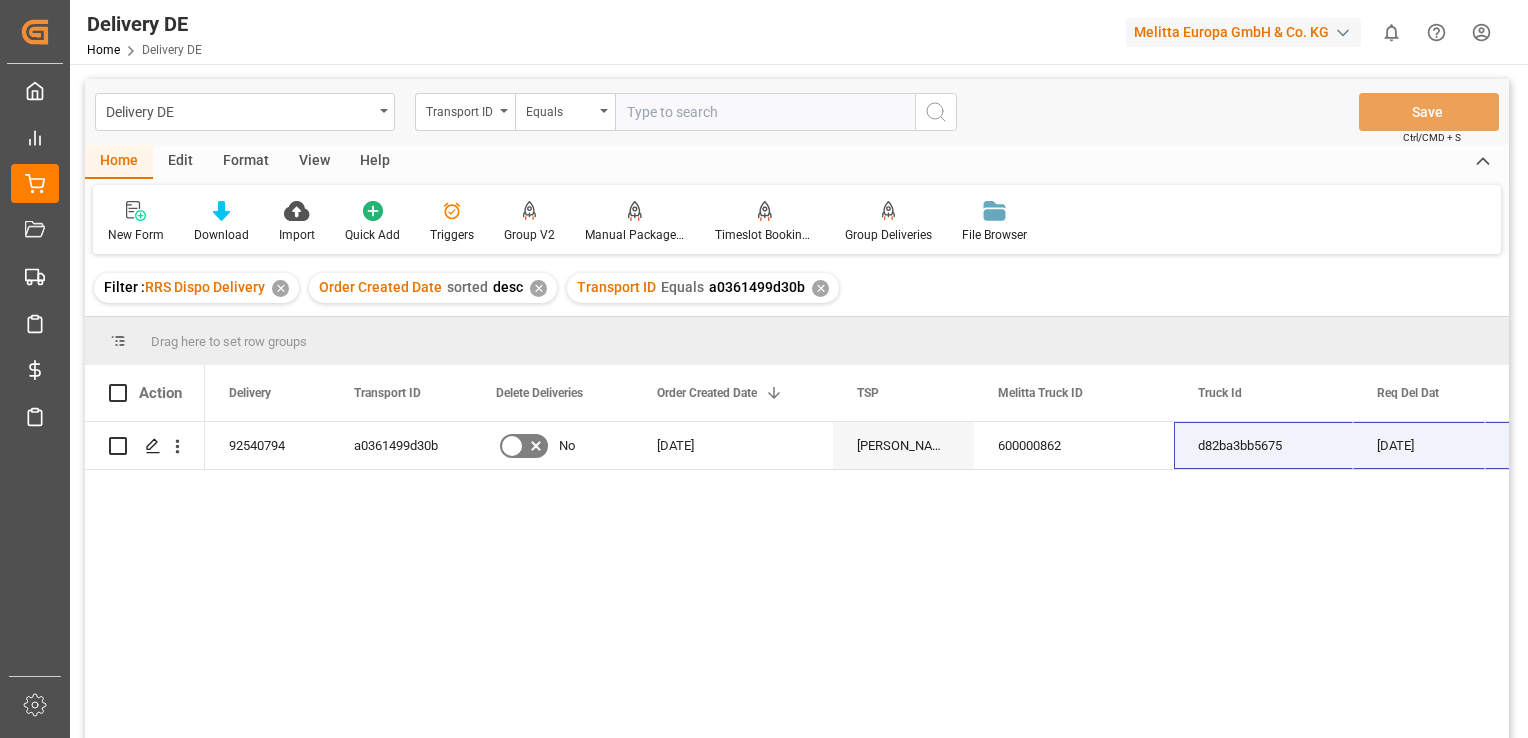 click on "✕" at bounding box center [820, 288] 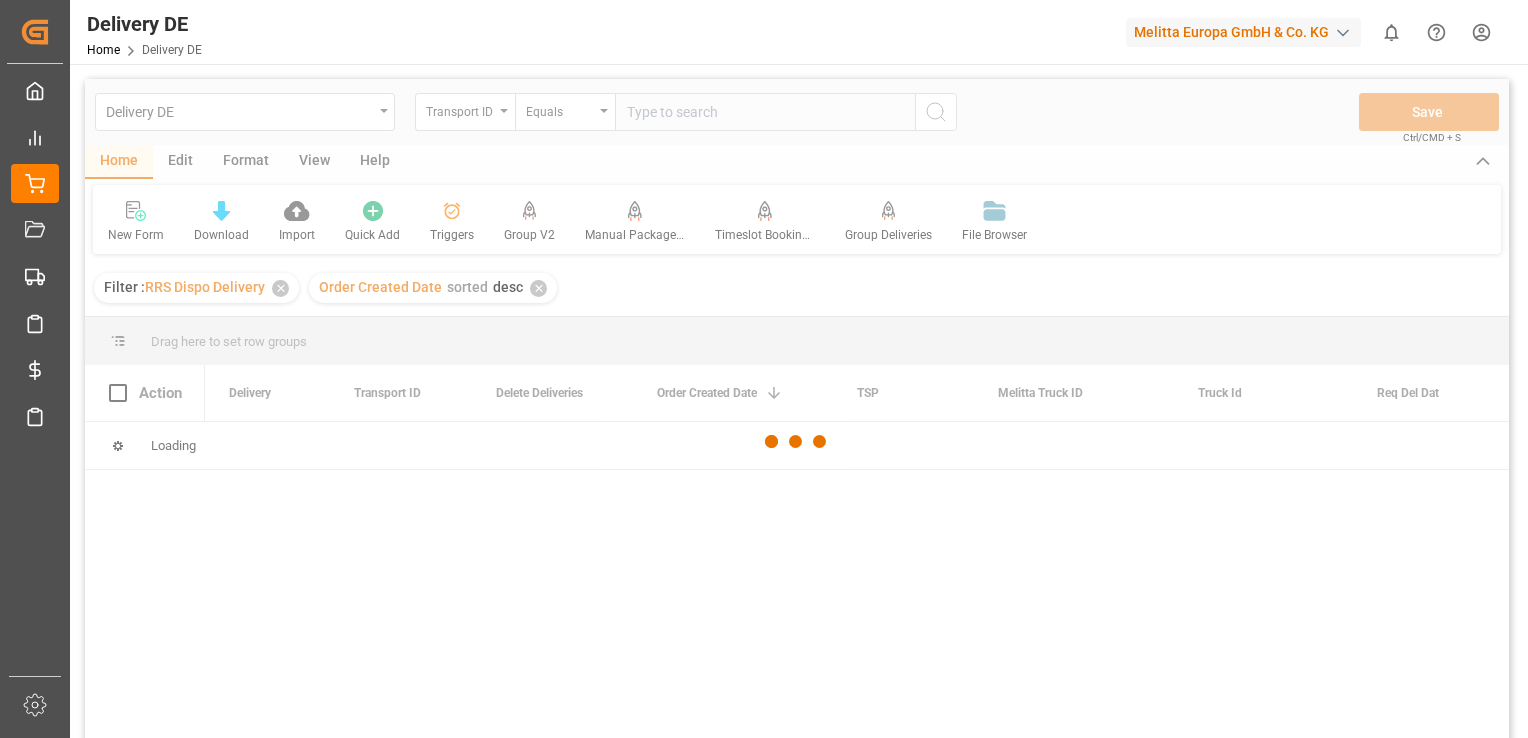 click at bounding box center (797, 442) 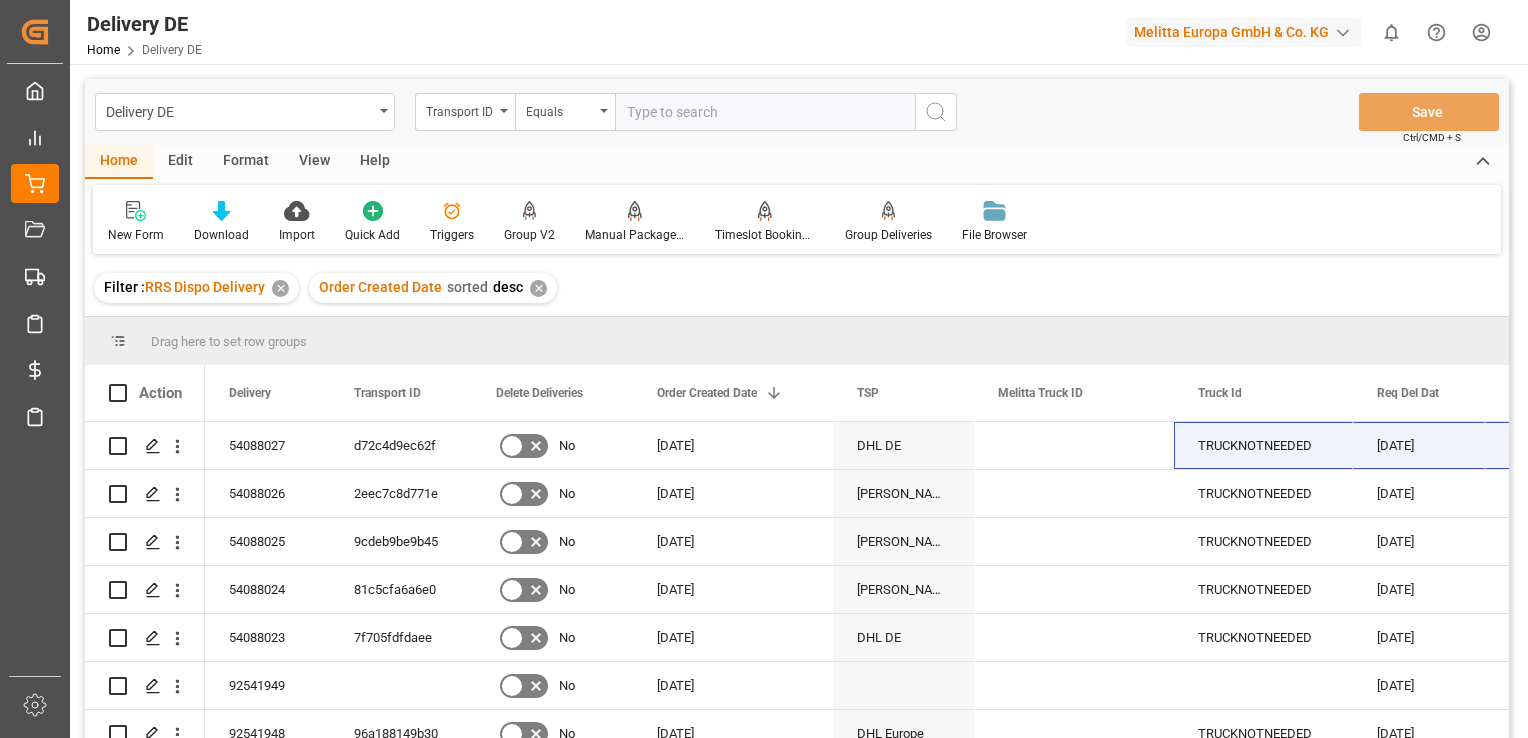 click at bounding box center [765, 112] 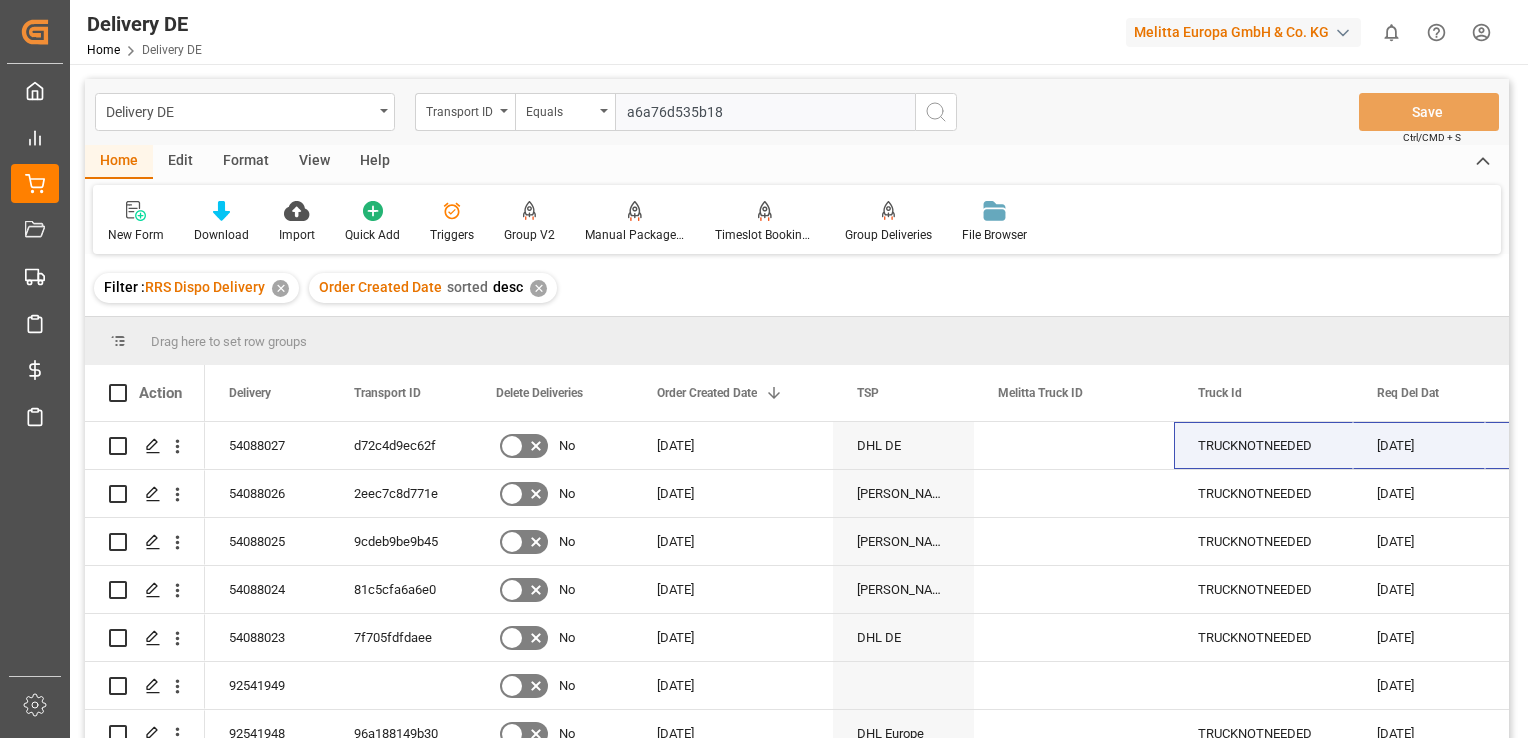type on "a6a76d535b18" 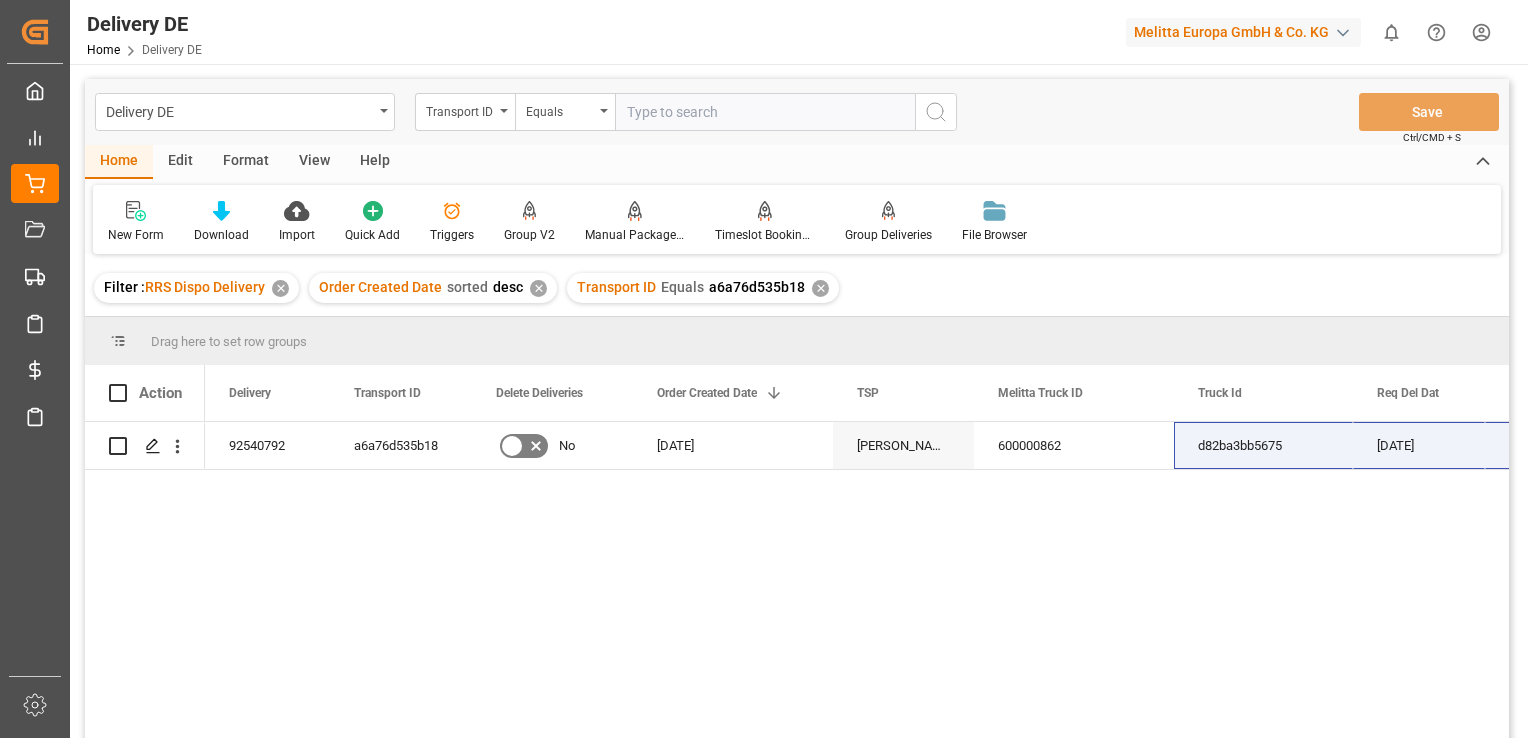 click on "✕" at bounding box center (820, 288) 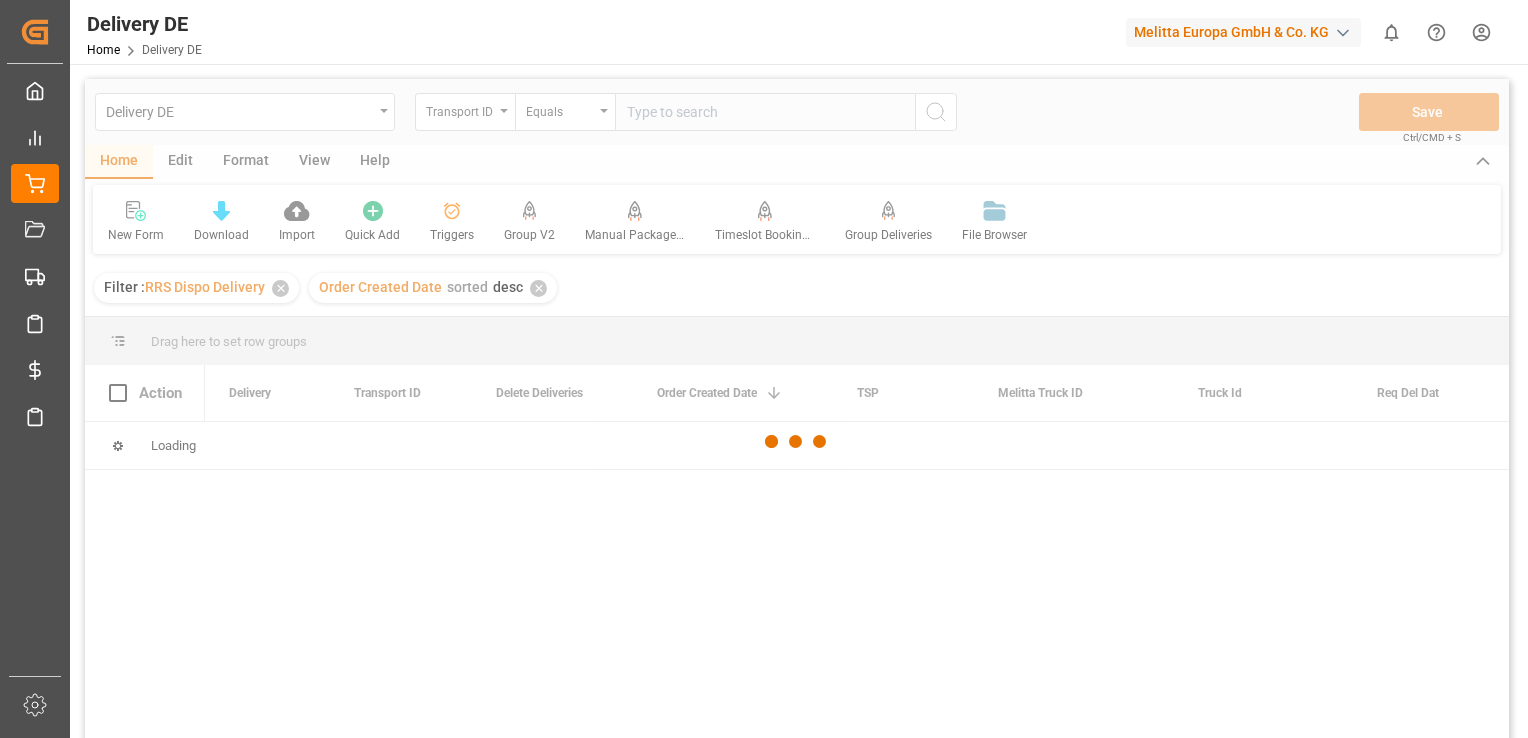 click at bounding box center [797, 442] 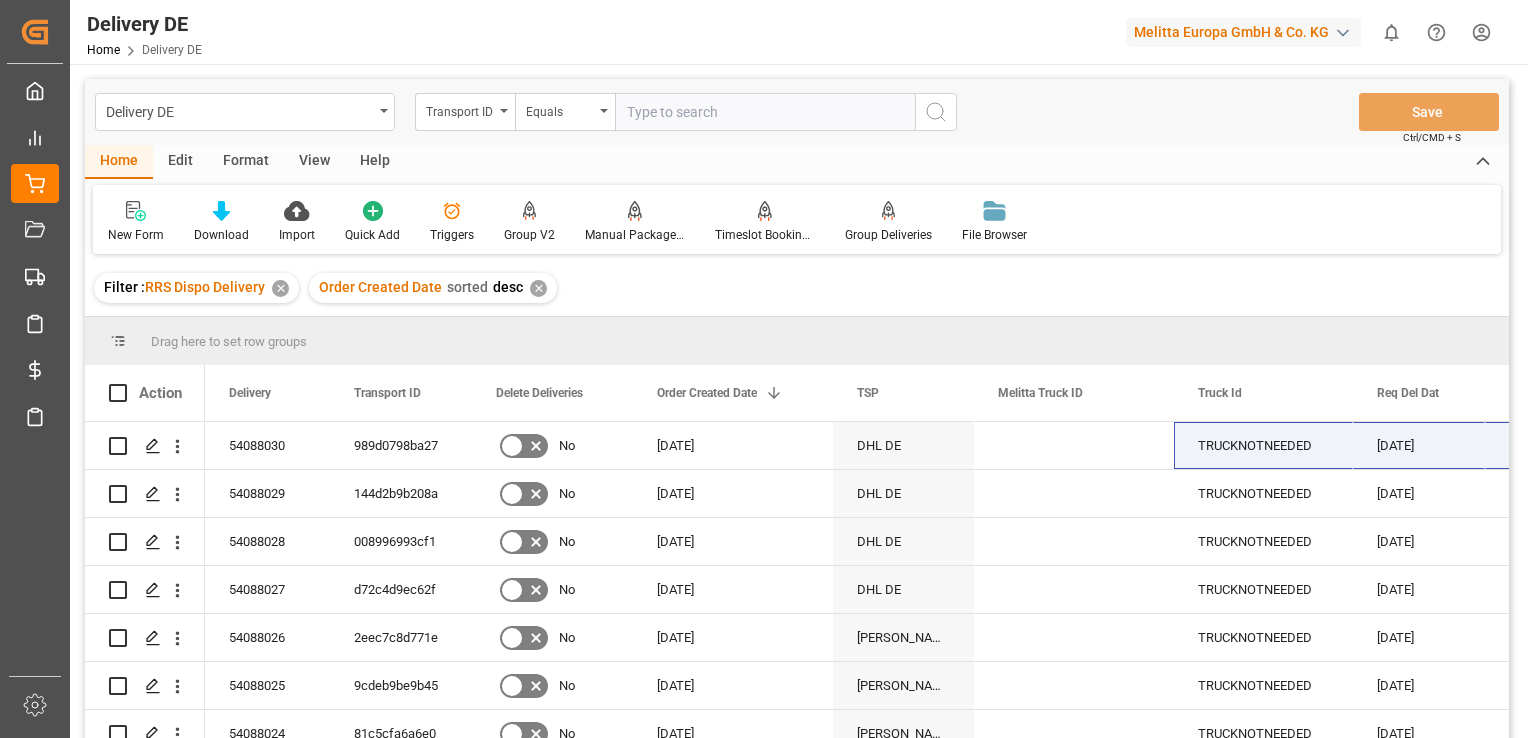 click at bounding box center (765, 112) 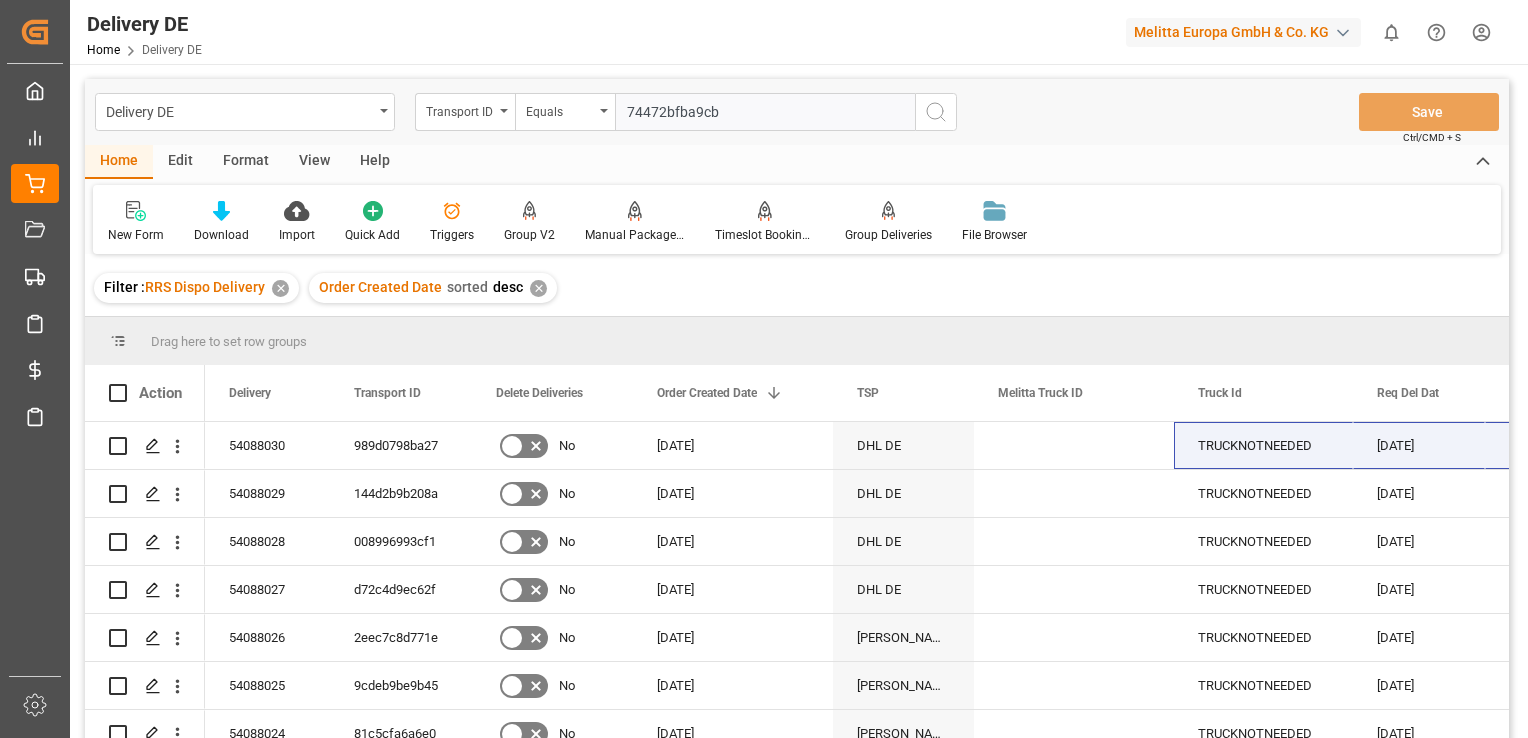 type on "74472bfba9cb" 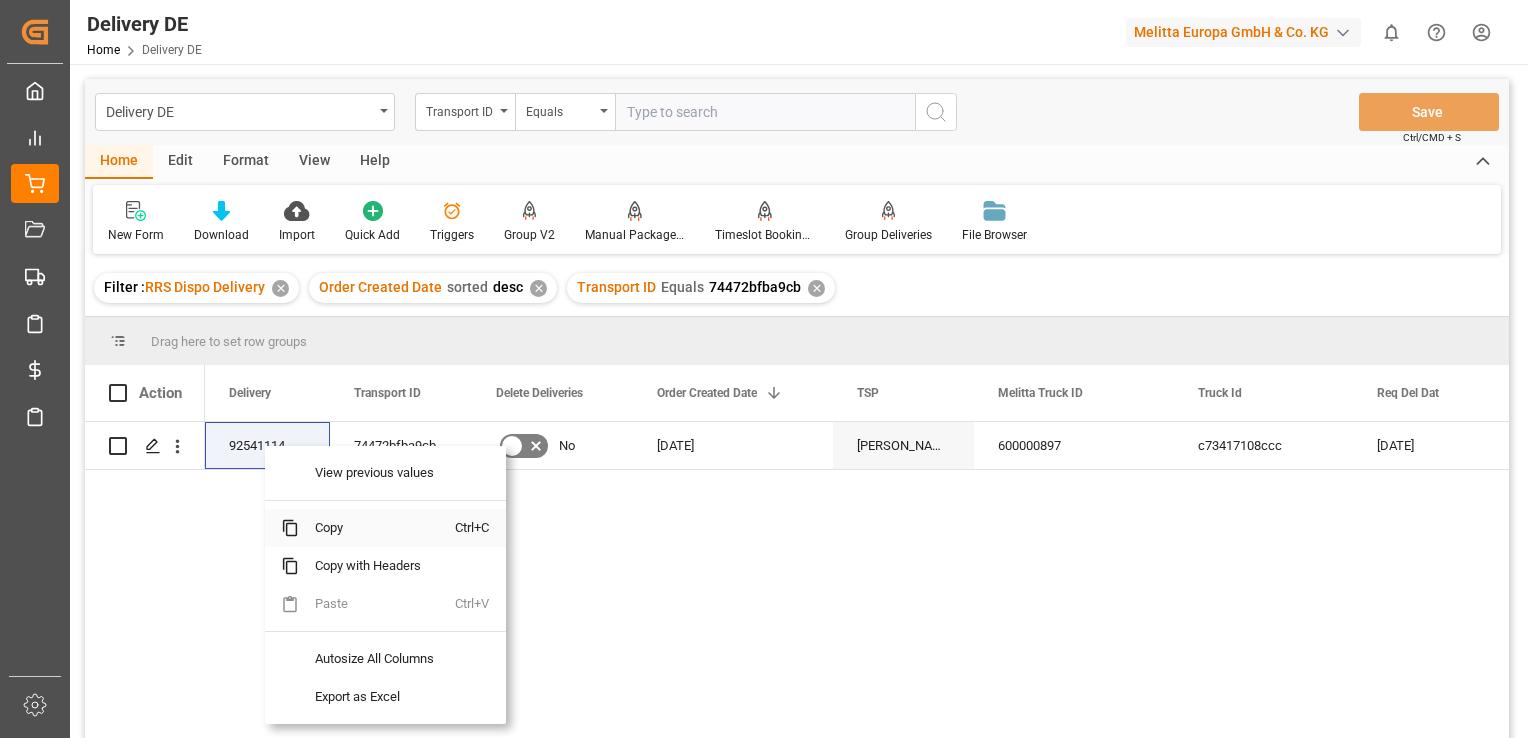click on "Copy" at bounding box center (377, 528) 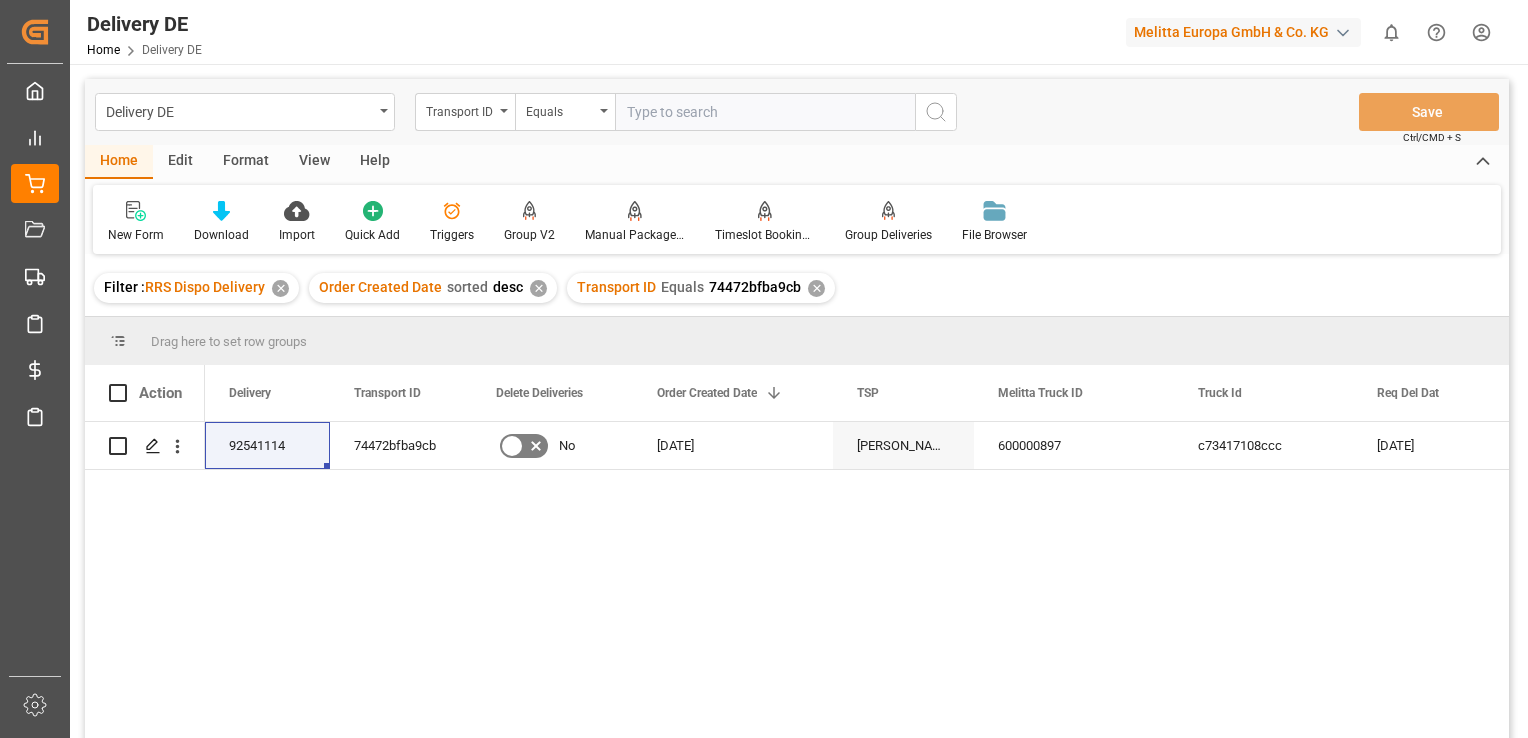 click on "✕" at bounding box center [816, 288] 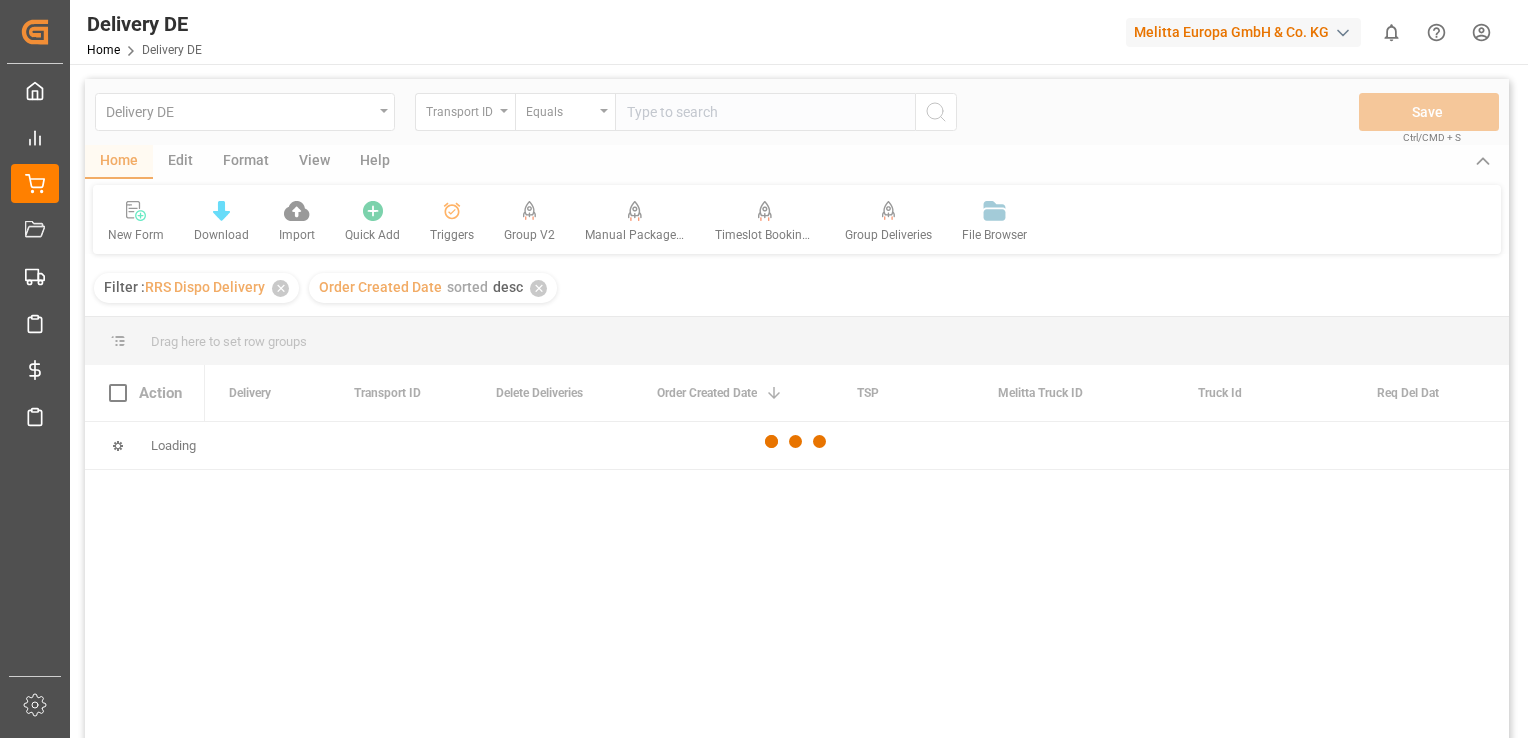 click at bounding box center (797, 442) 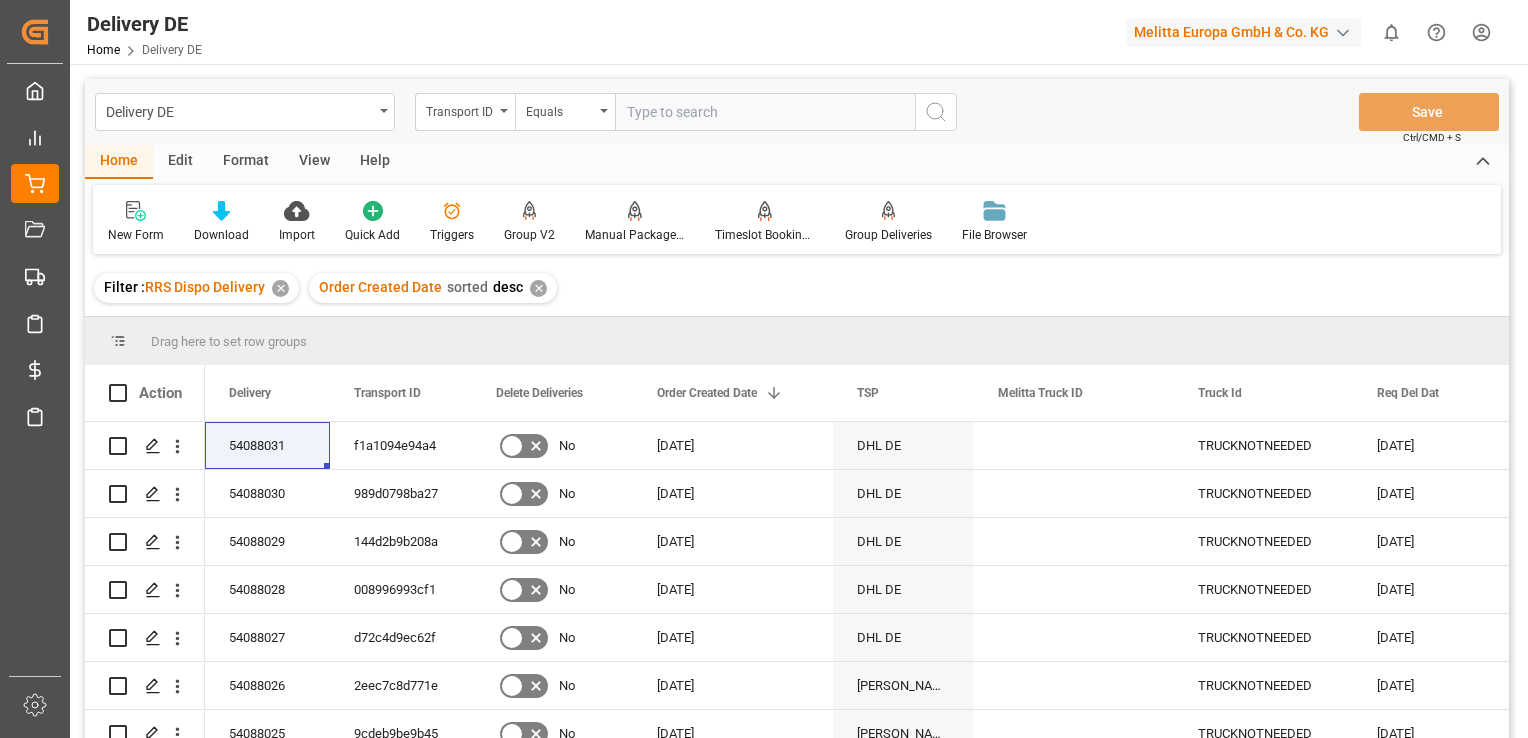 click at bounding box center [765, 112] 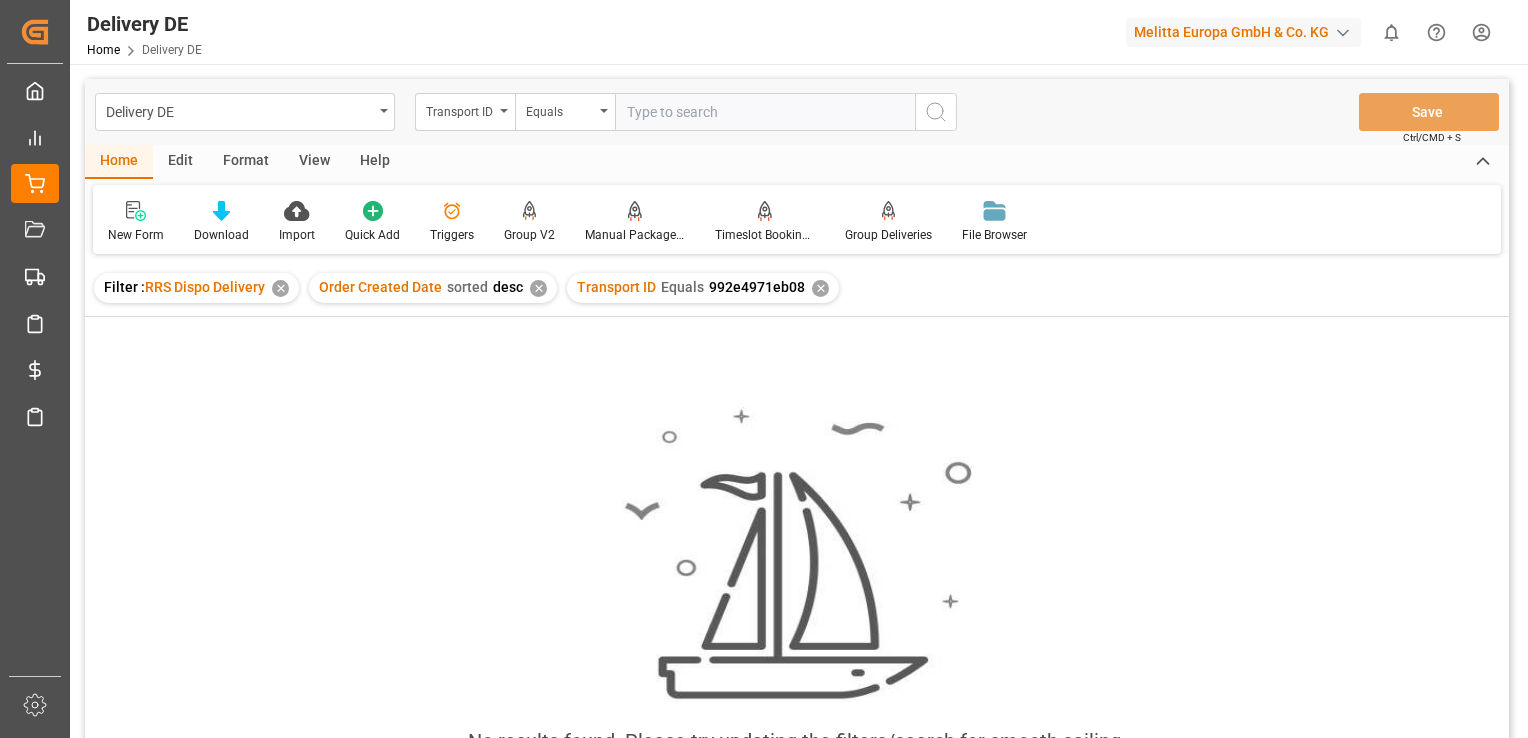 click at bounding box center (765, 112) 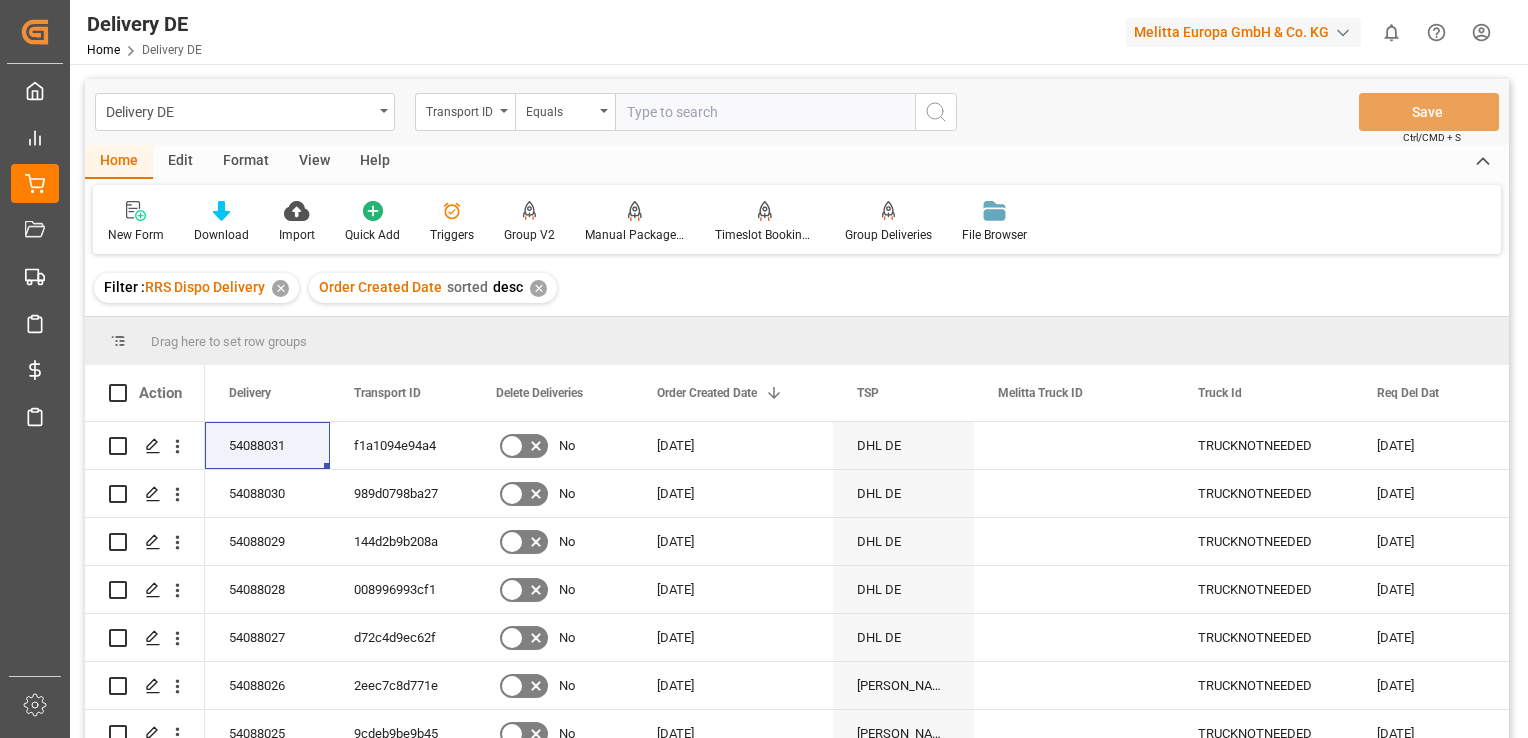 click at bounding box center [765, 112] 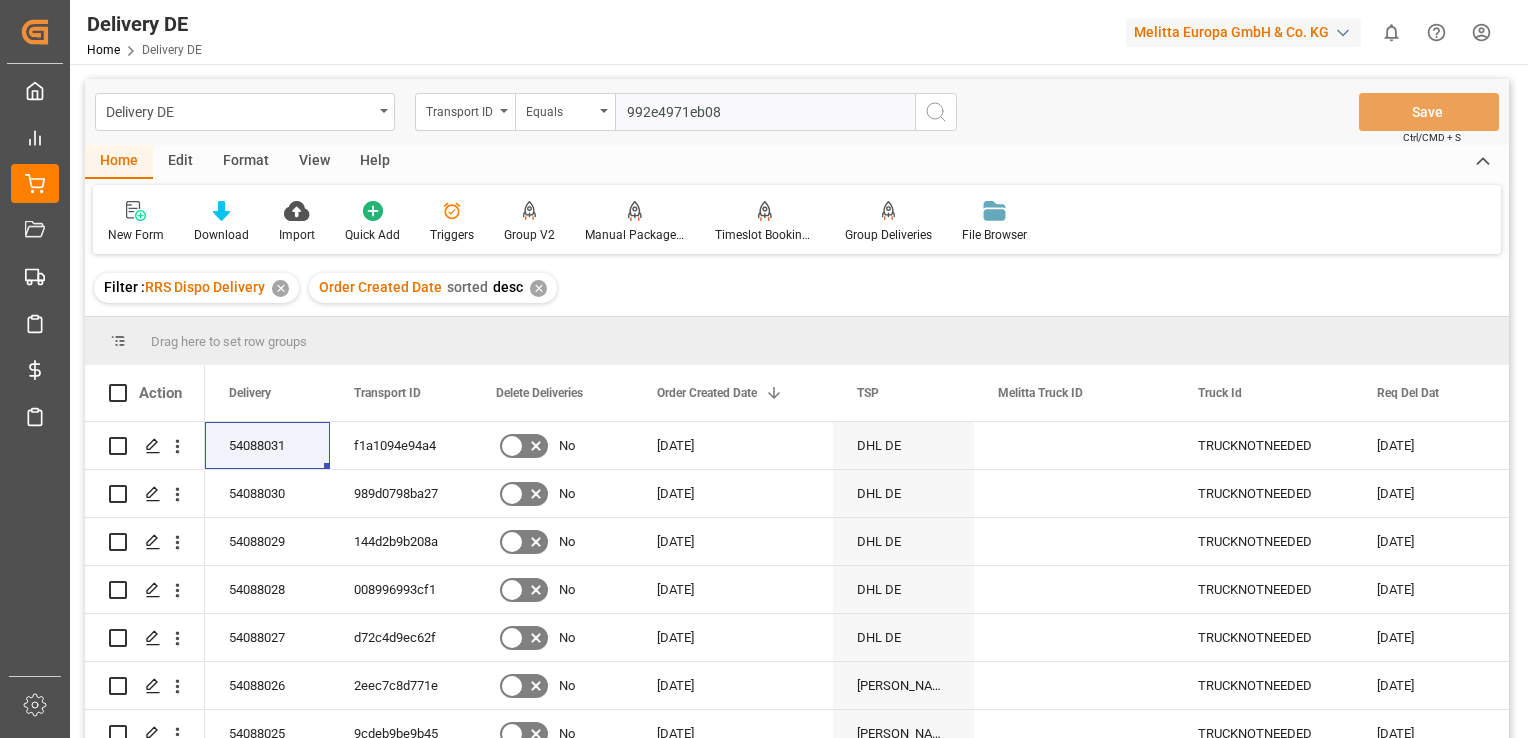 type on "992e4971eb08" 